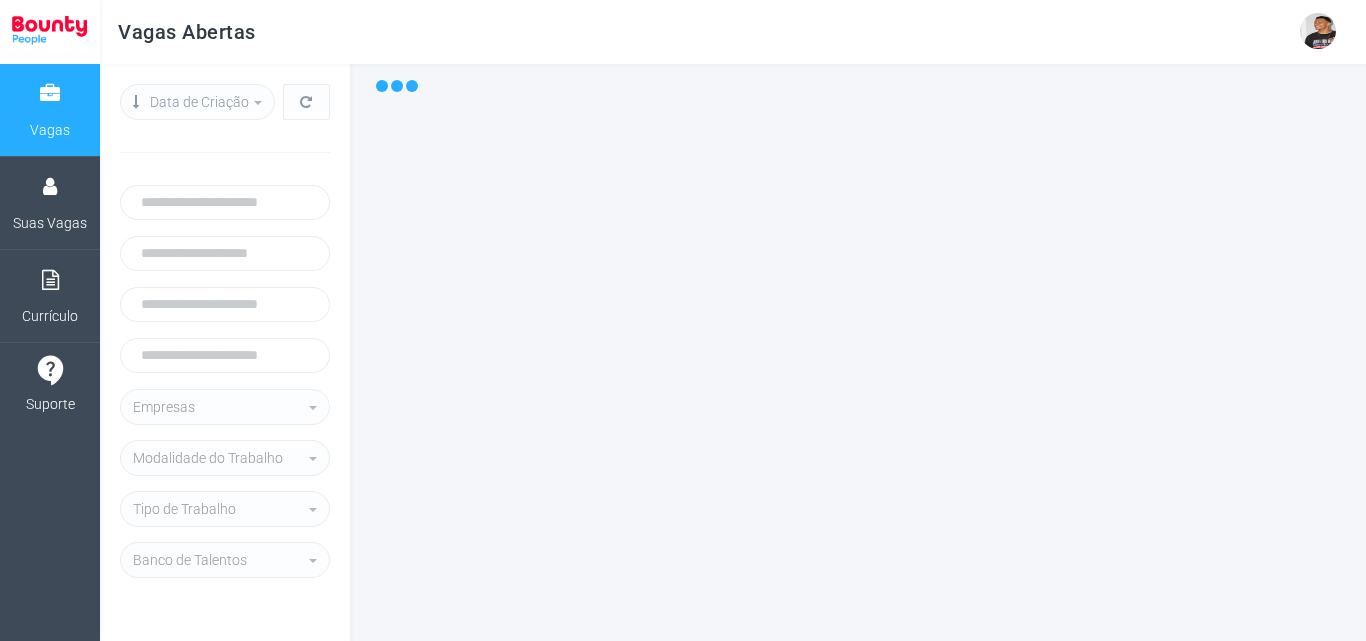 select 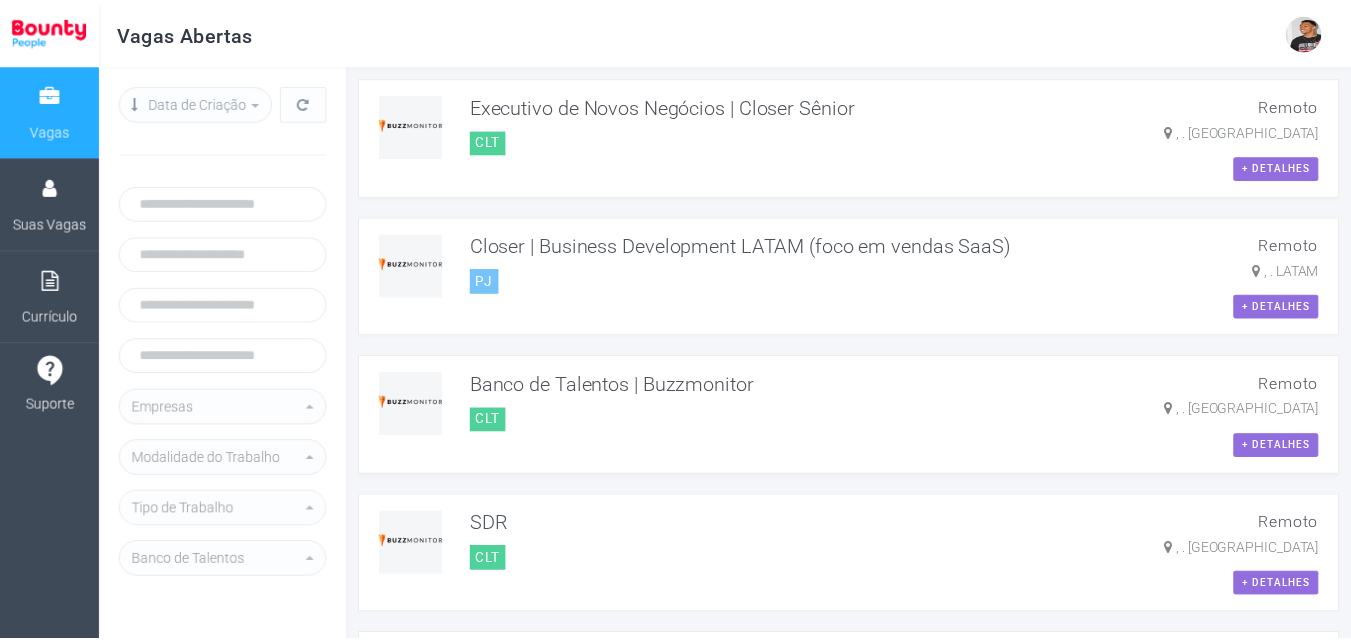 scroll, scrollTop: 0, scrollLeft: 0, axis: both 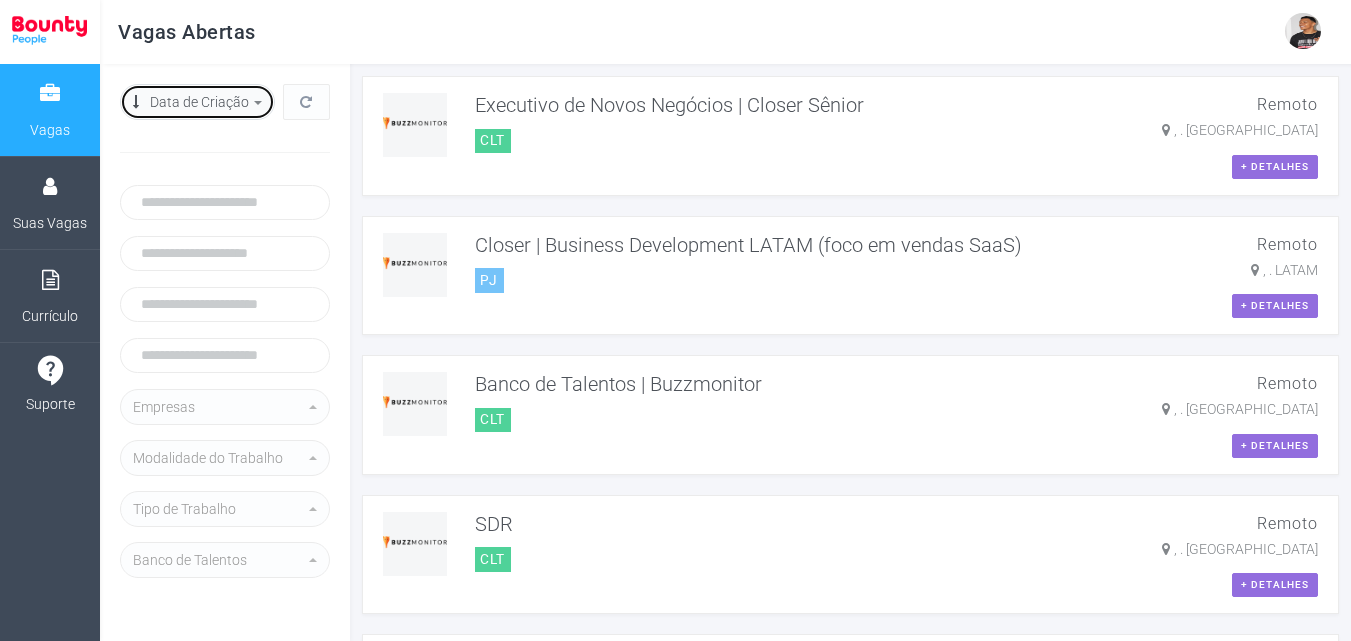 click on "Data de Criação descrecente" at bounding box center [191, 102] 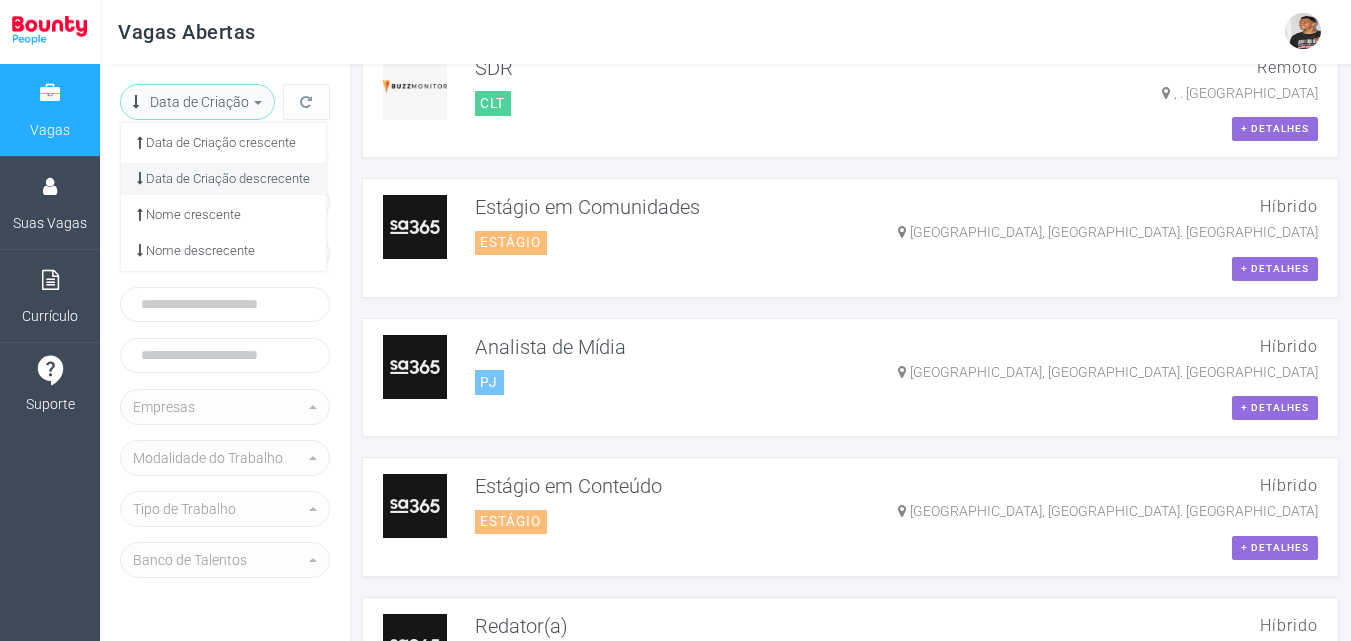 scroll, scrollTop: 461, scrollLeft: 0, axis: vertical 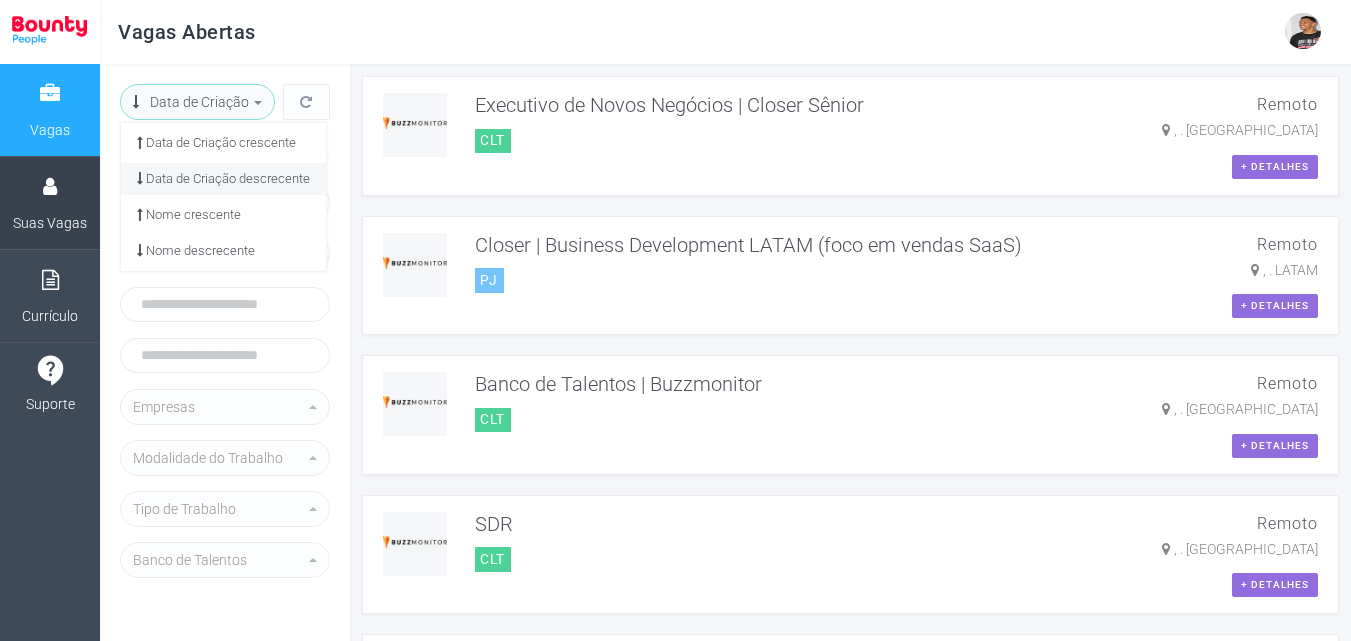 click on "Suas Vagas" at bounding box center [50, 223] 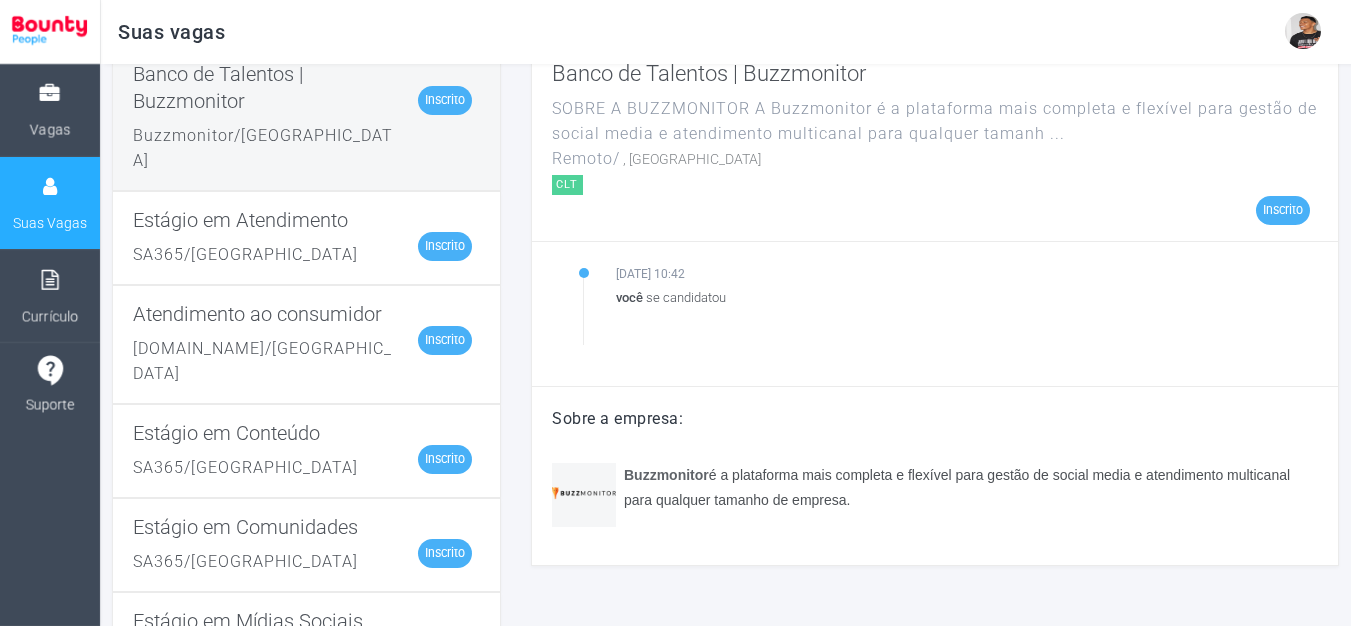 scroll, scrollTop: 0, scrollLeft: 0, axis: both 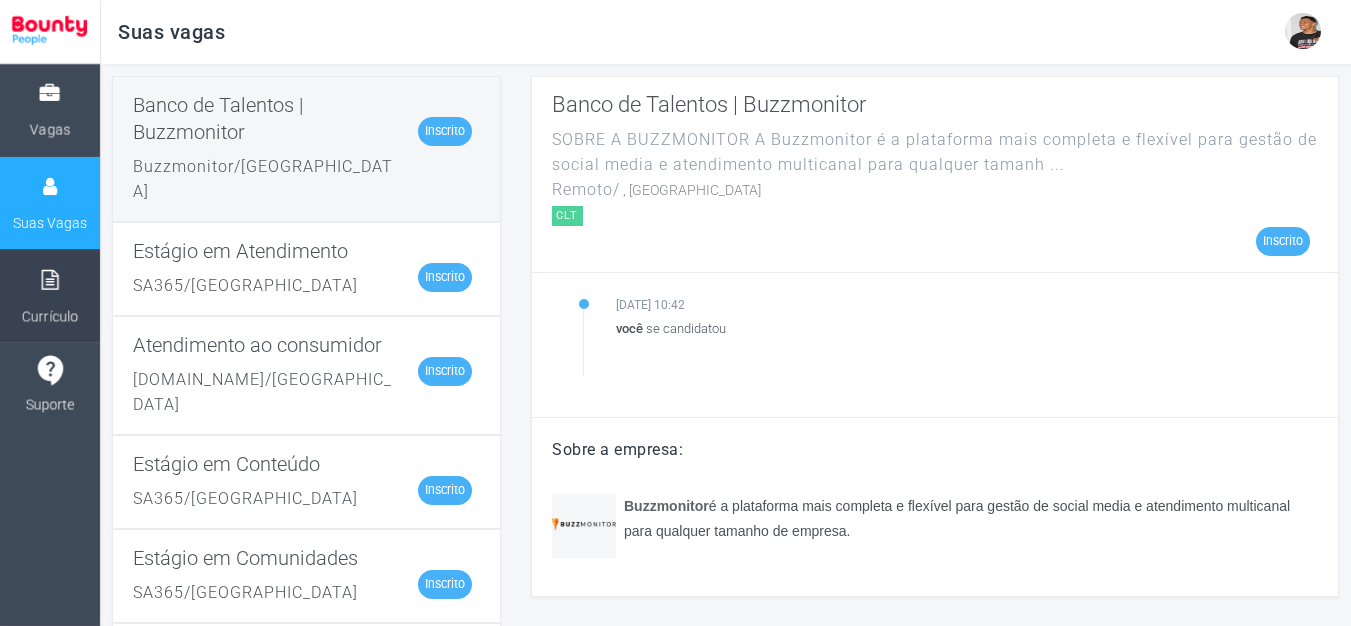 click on "Currículo" at bounding box center (50, 296) 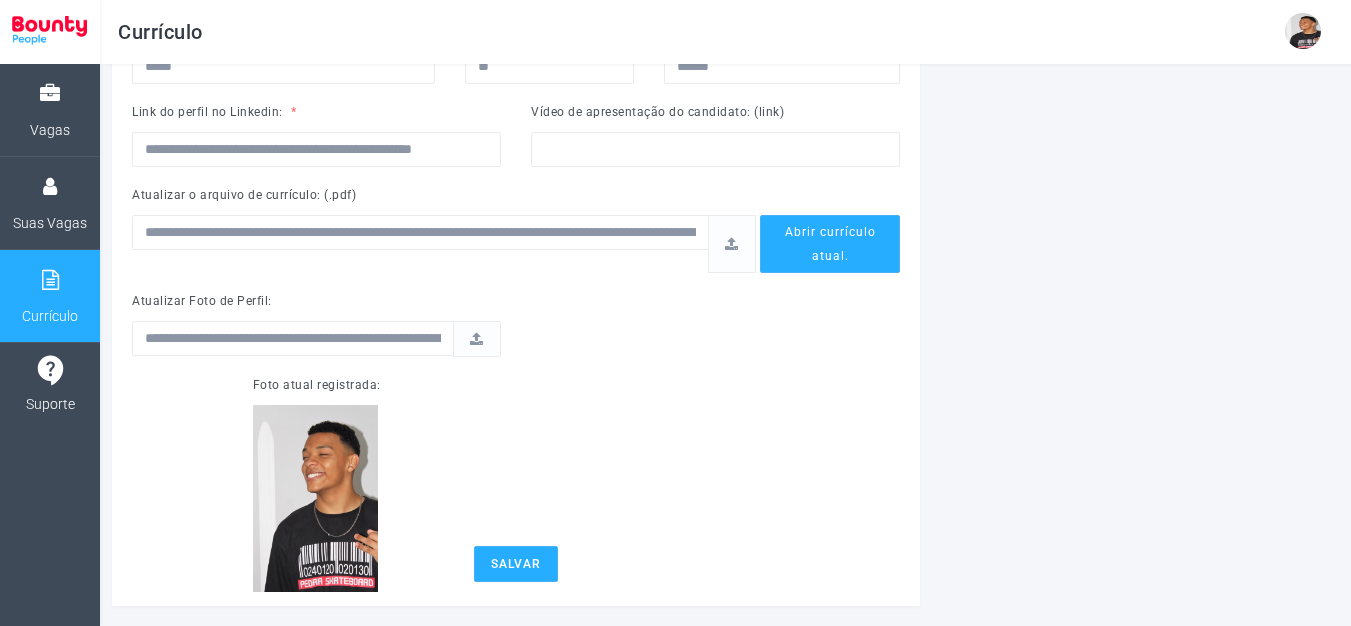 scroll, scrollTop: 469, scrollLeft: 0, axis: vertical 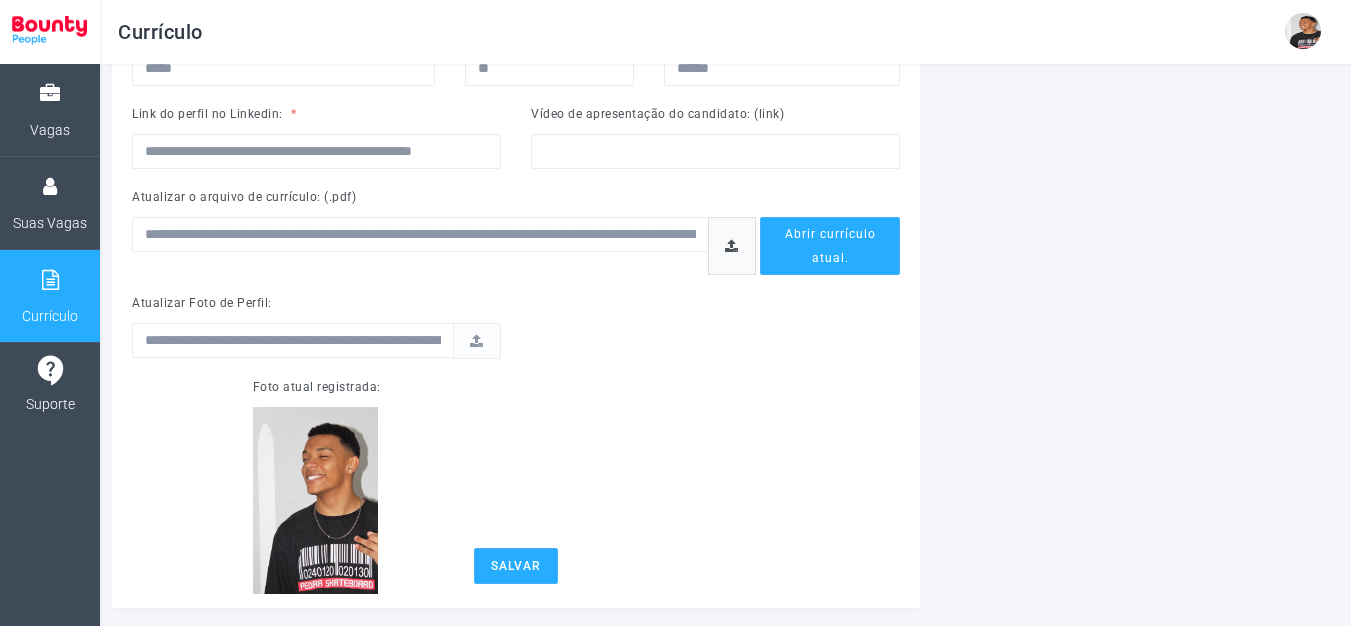 click at bounding box center (732, 246) 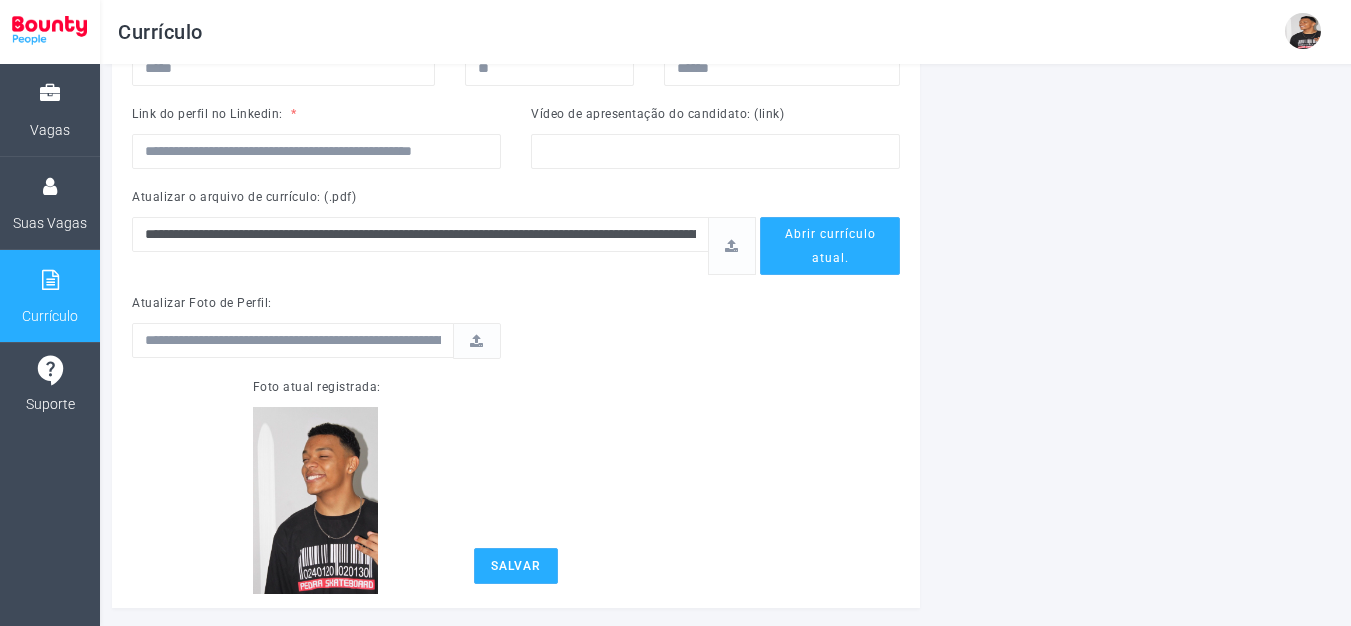 type on "**********" 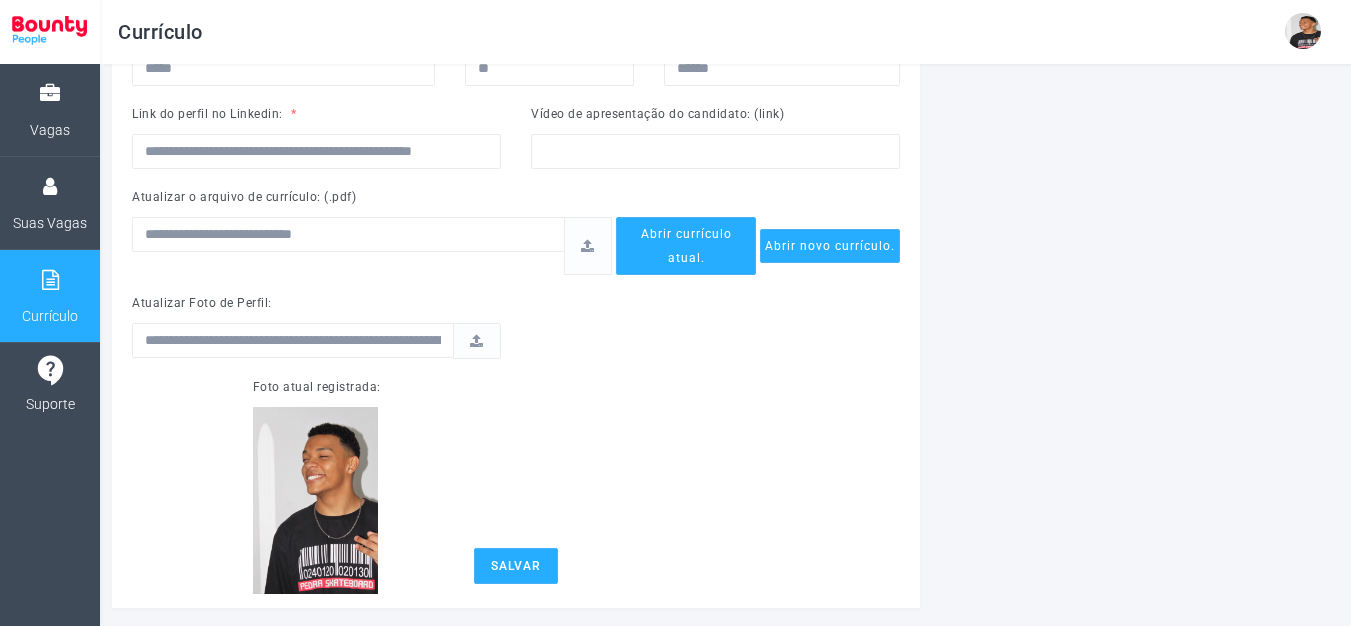 click on "**********" at bounding box center (516, 411) 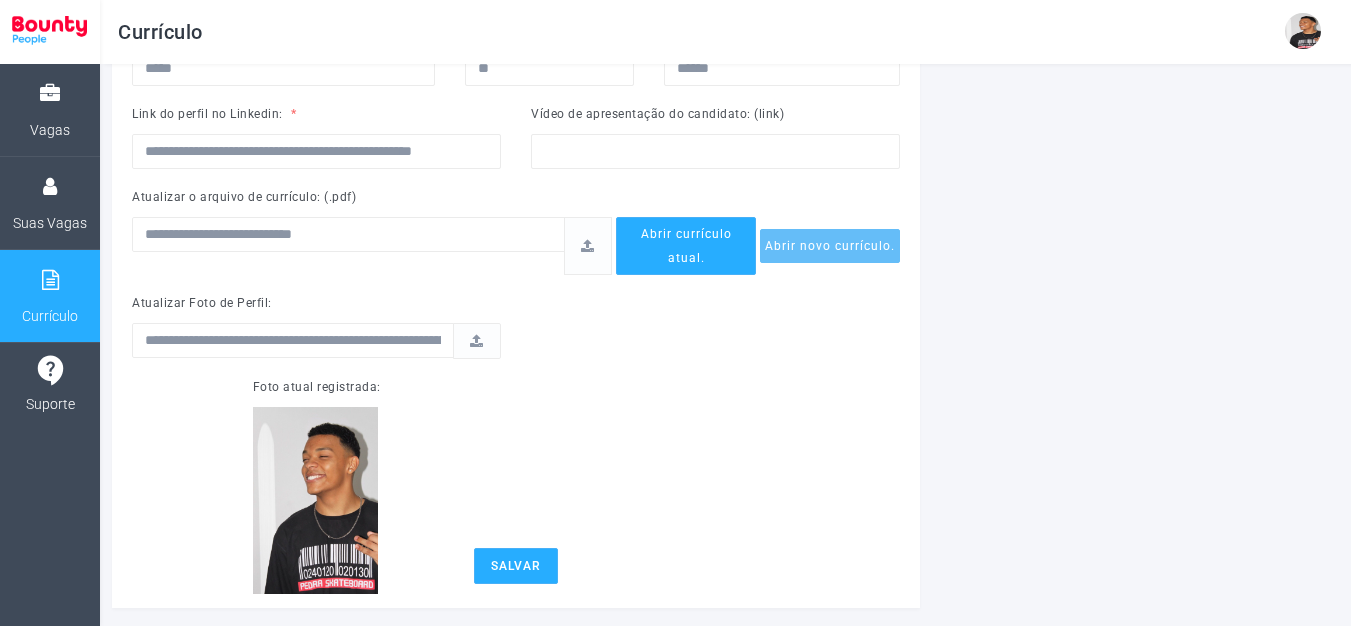 click on "Abrir novo currículo." at bounding box center (830, 246) 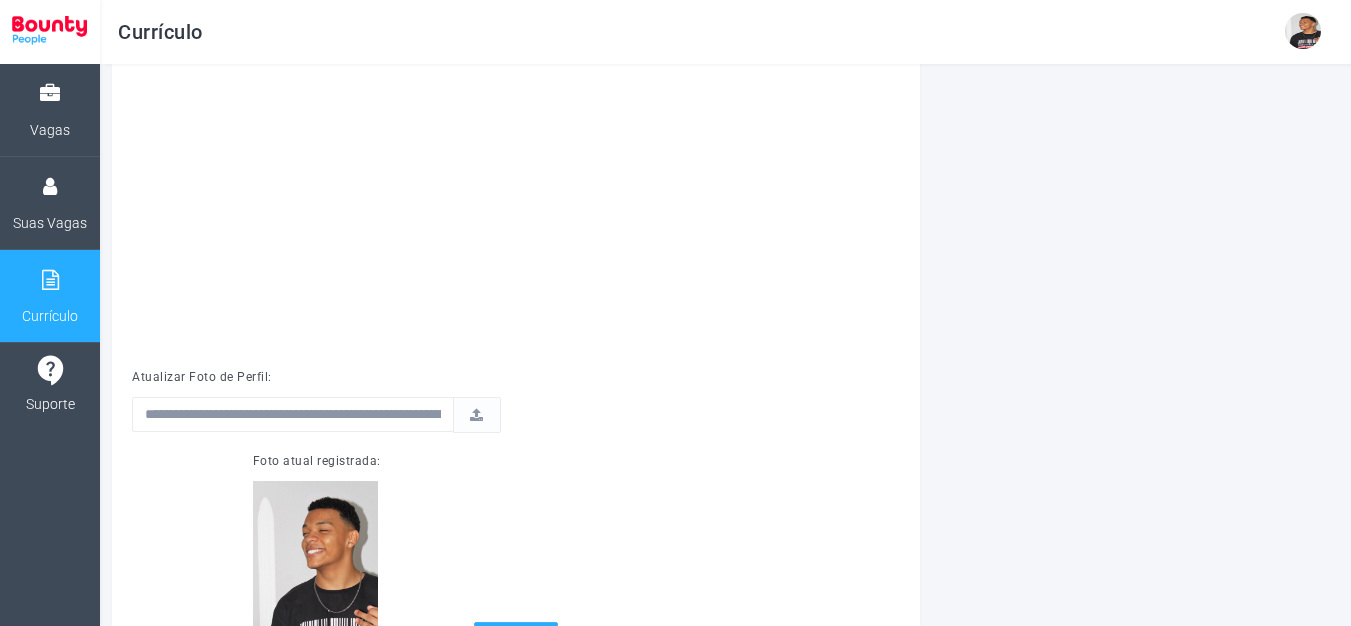 scroll, scrollTop: 903, scrollLeft: 0, axis: vertical 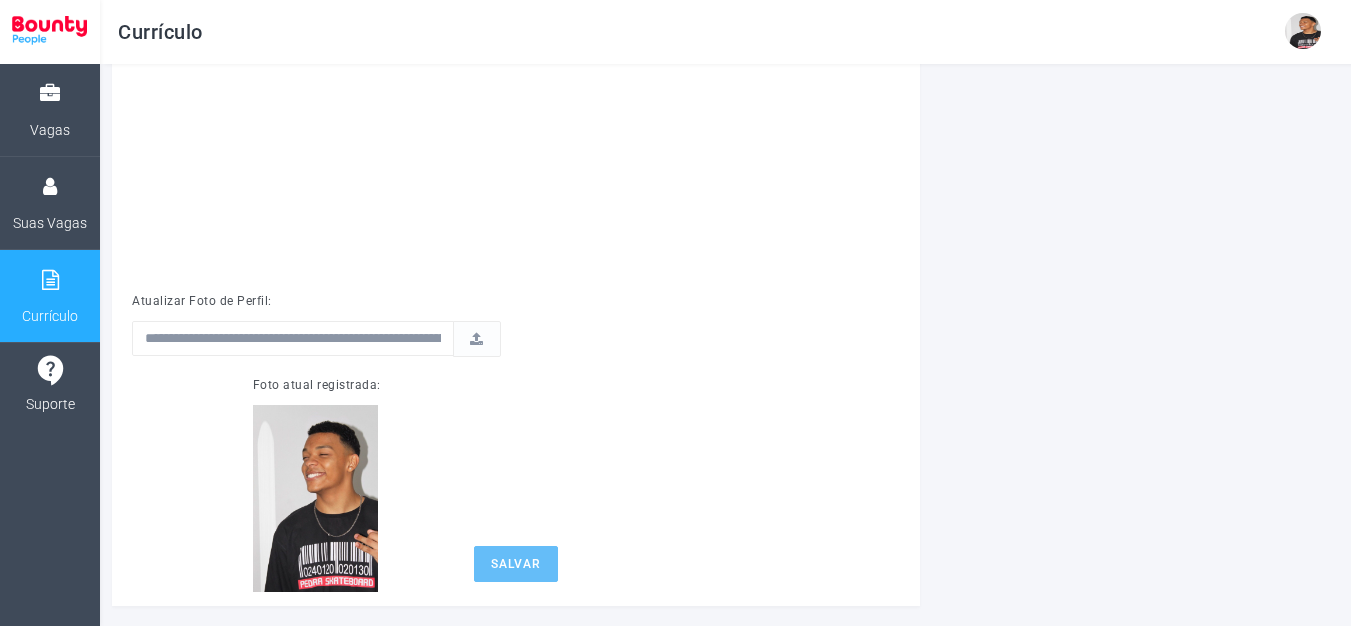click on "Salvar" at bounding box center (516, 564) 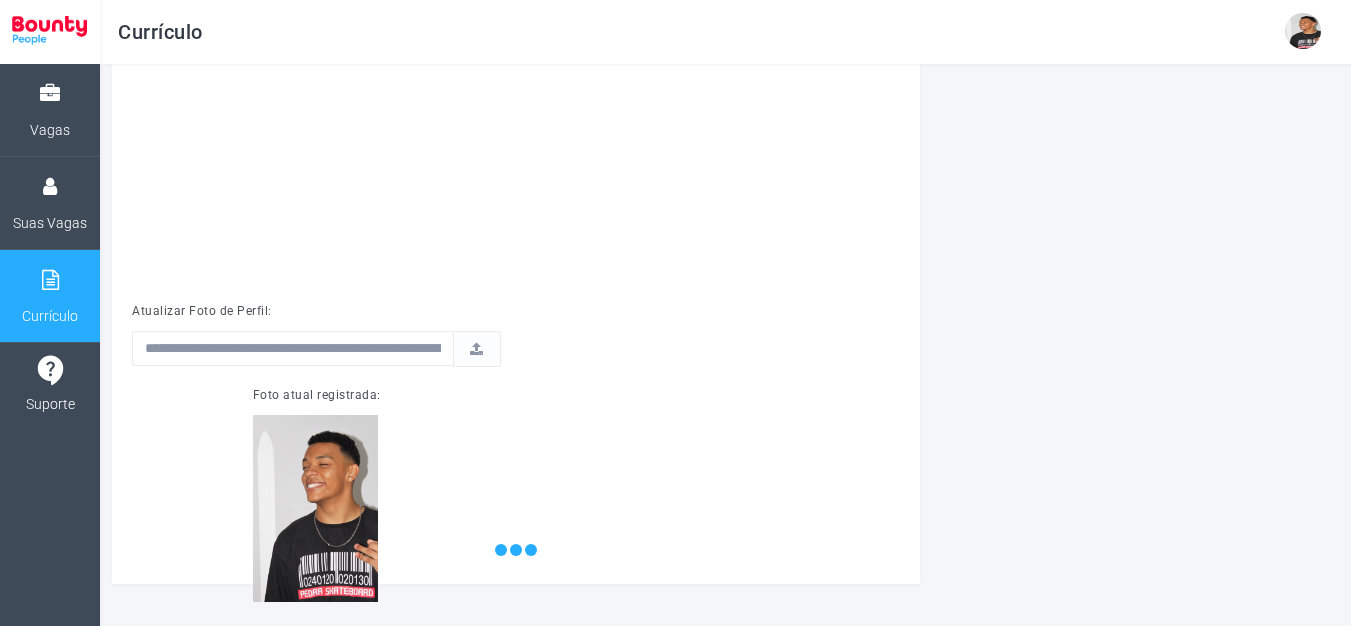 scroll, scrollTop: 871, scrollLeft: 0, axis: vertical 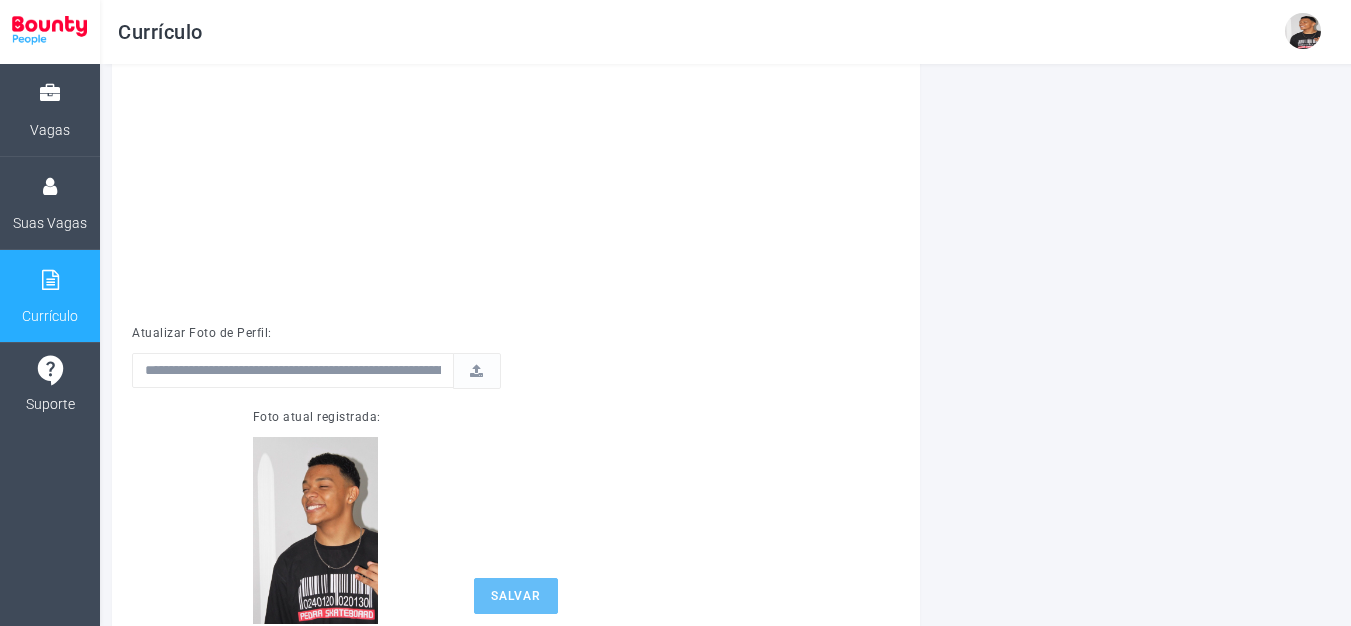 click on "Salvar" at bounding box center (516, 596) 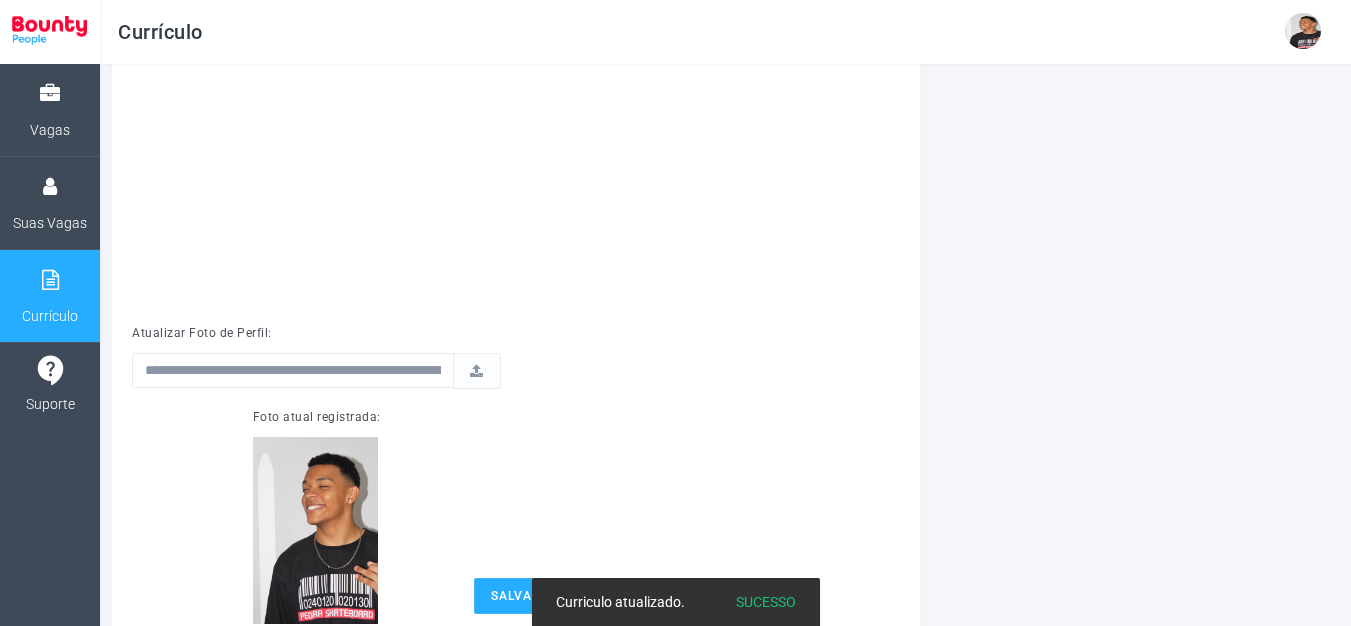 scroll, scrollTop: 324, scrollLeft: 0, axis: vertical 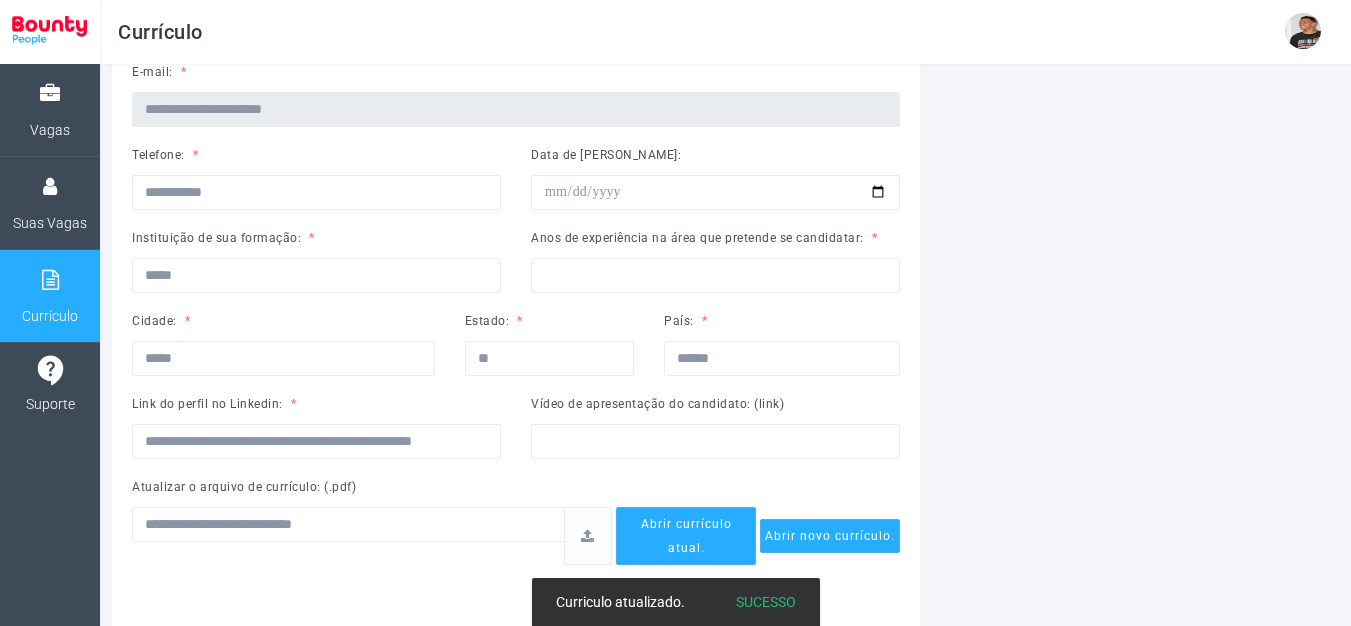 click on "Anos de experiência na área que pretende se candidatar:" at bounding box center [704, 238] 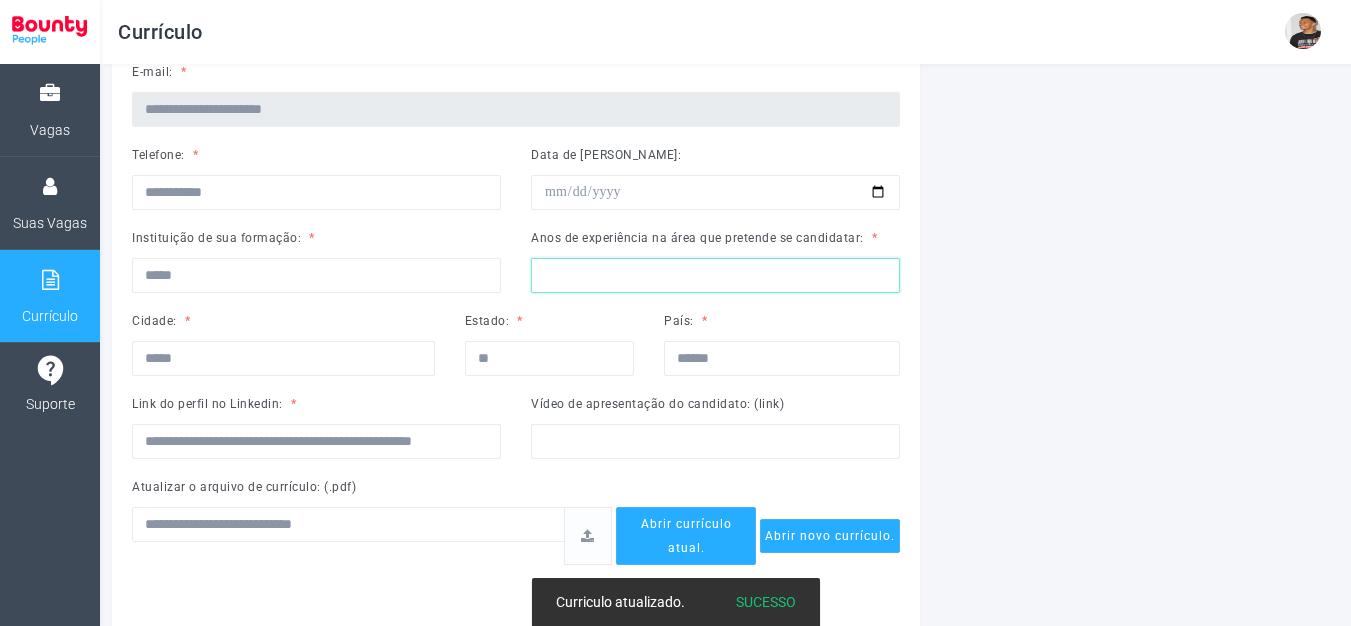 click on "*" at bounding box center (715, 275) 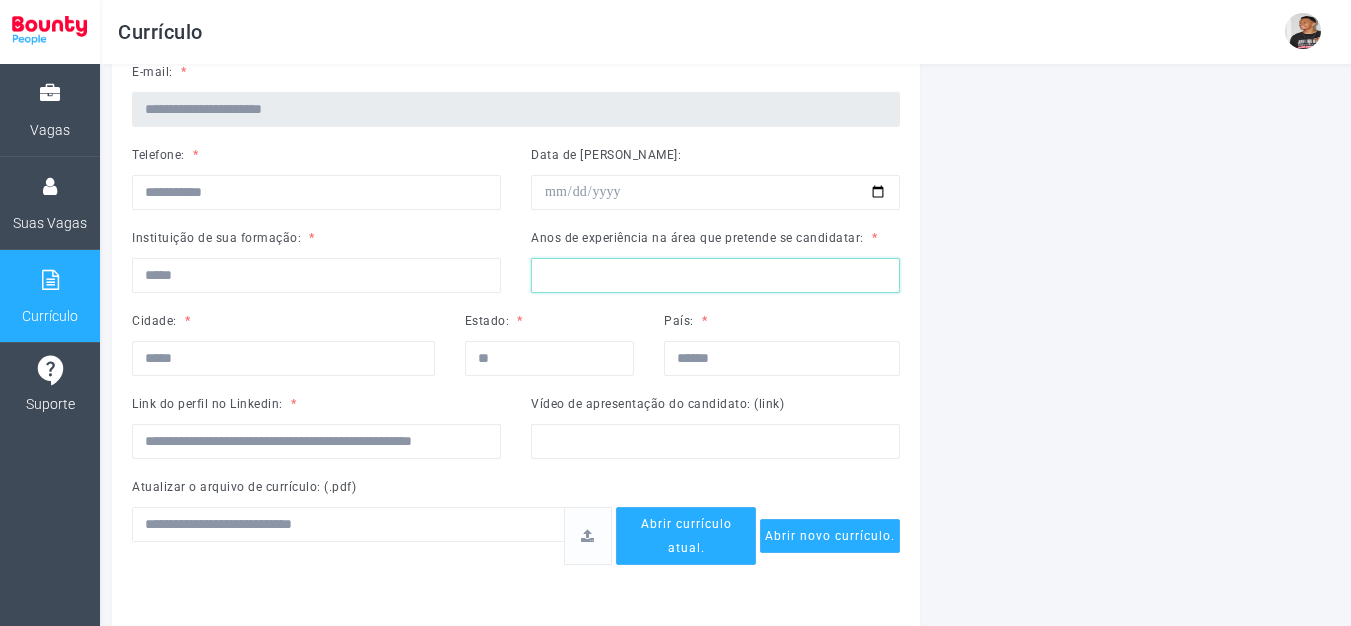 type on "*" 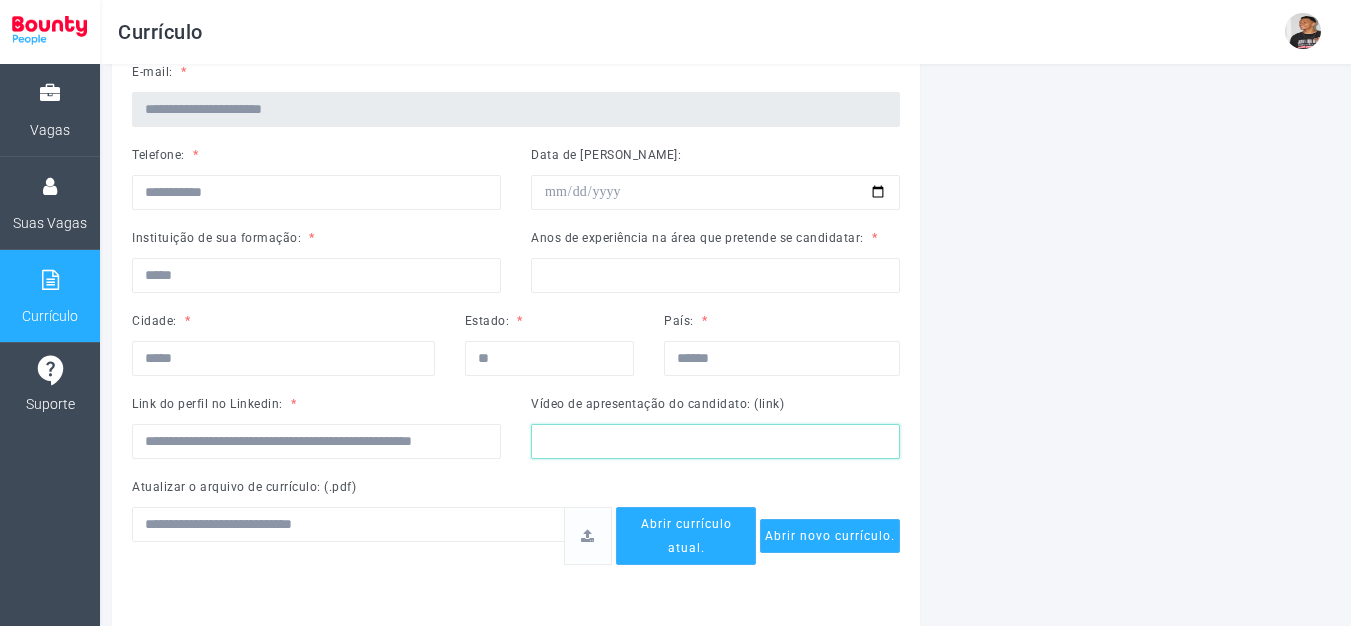 click at bounding box center [715, 441] 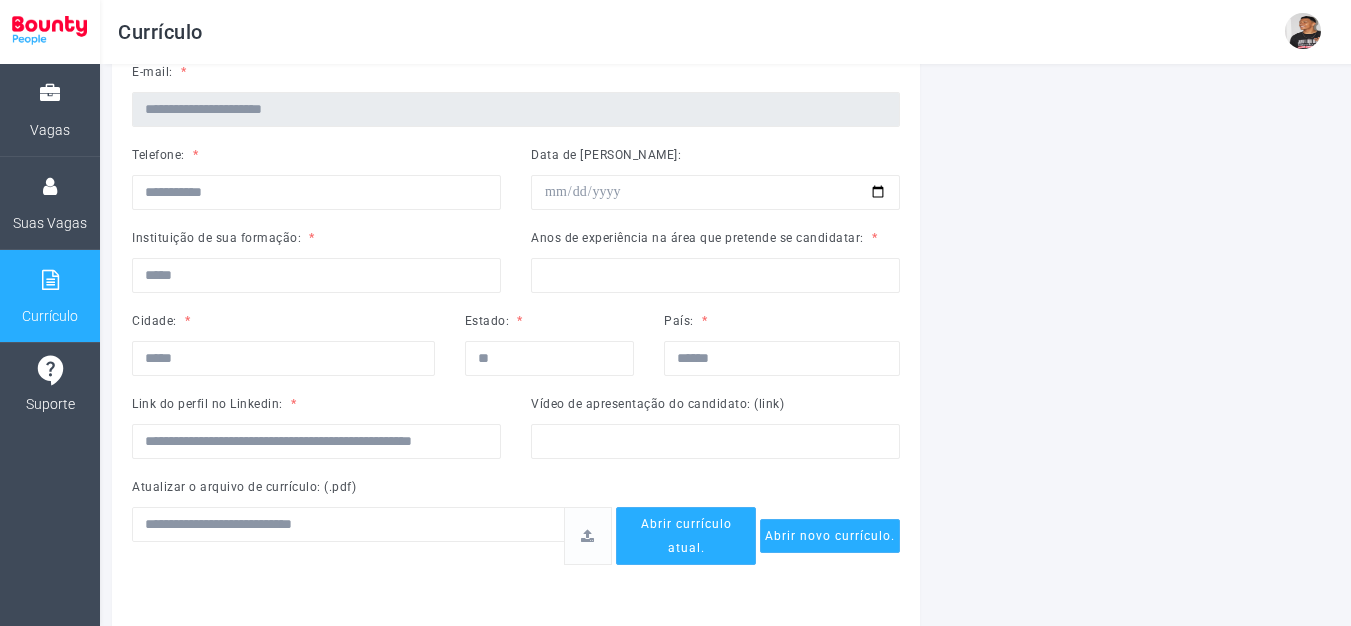 click on "Meus Certificados
Adicionar" at bounding box center [1144, 628] 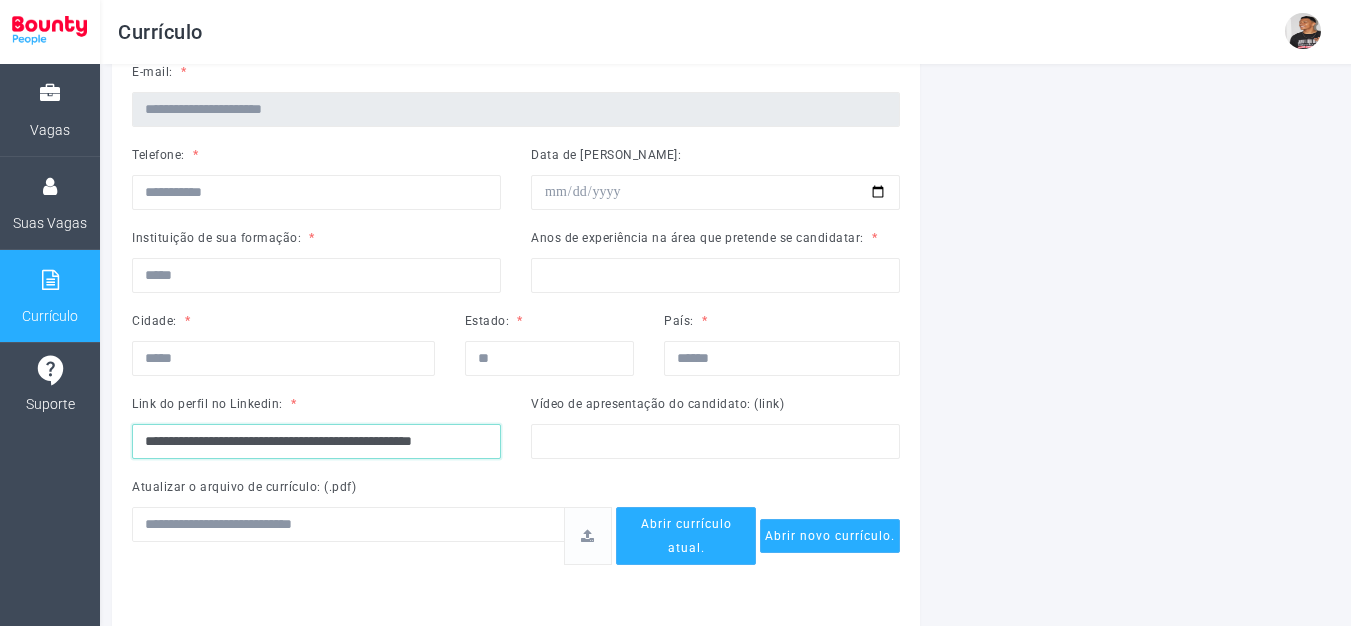 click on "**********" at bounding box center (316, 441) 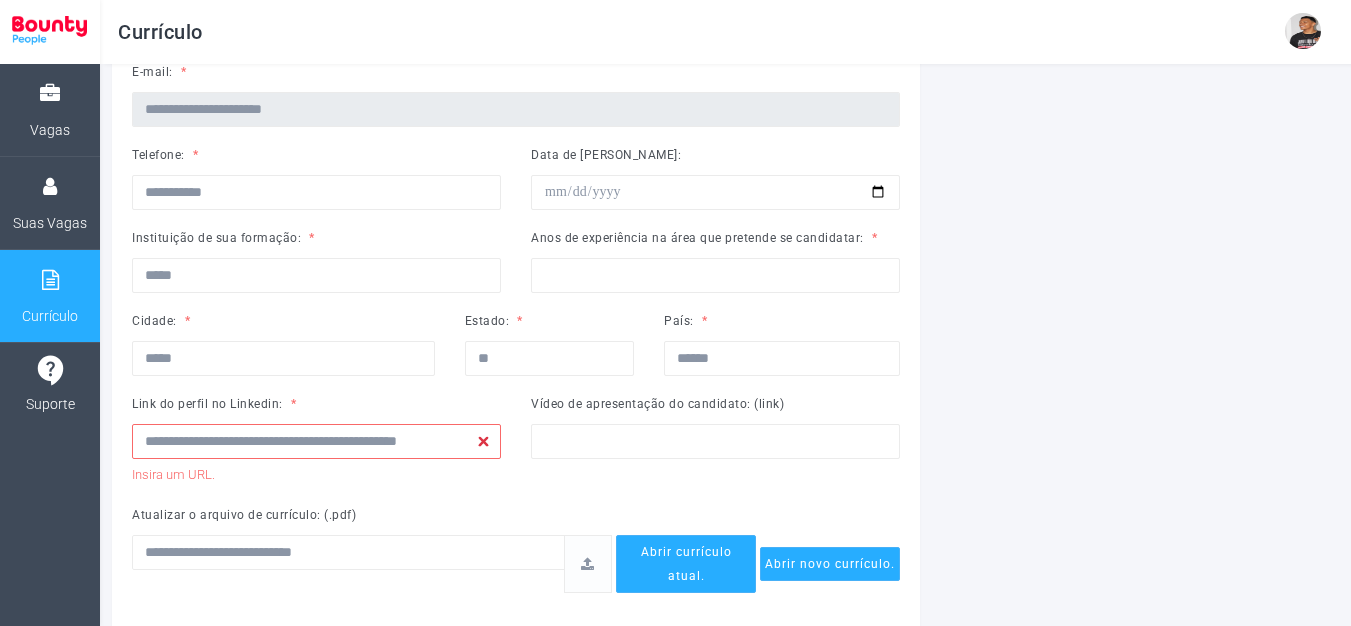click on "Meus Certificados
Adicionar" at bounding box center (1144, 642) 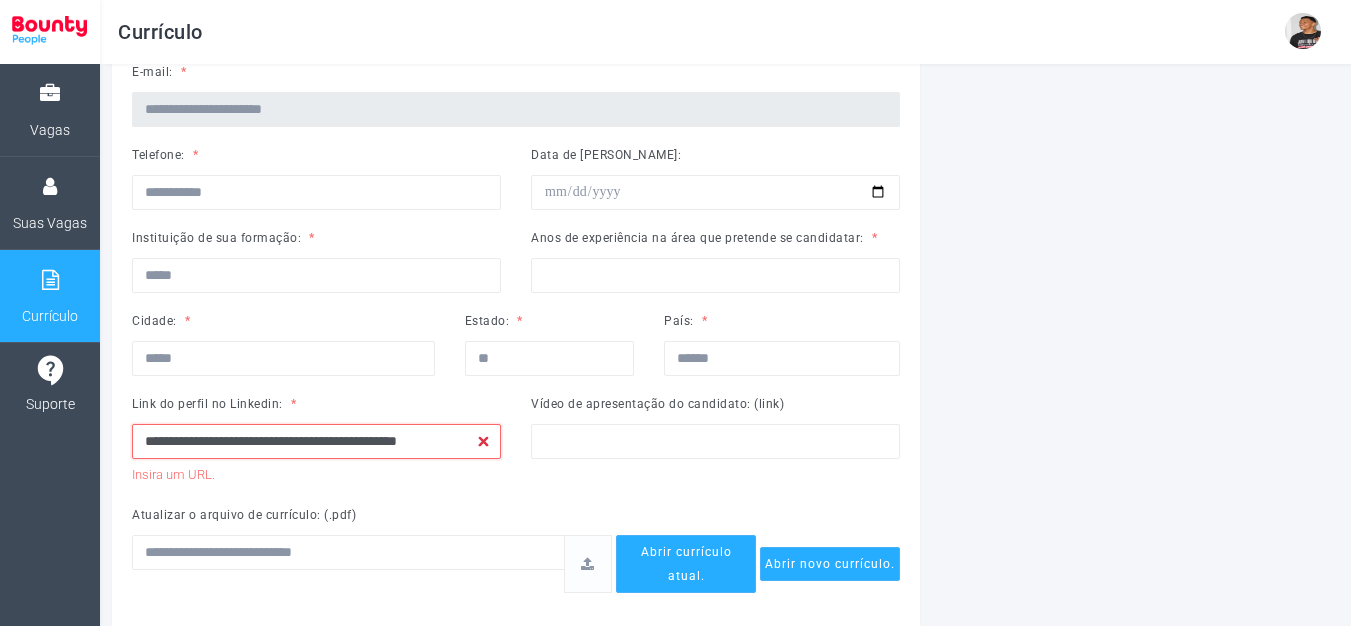 click on "**********" at bounding box center (316, 441) 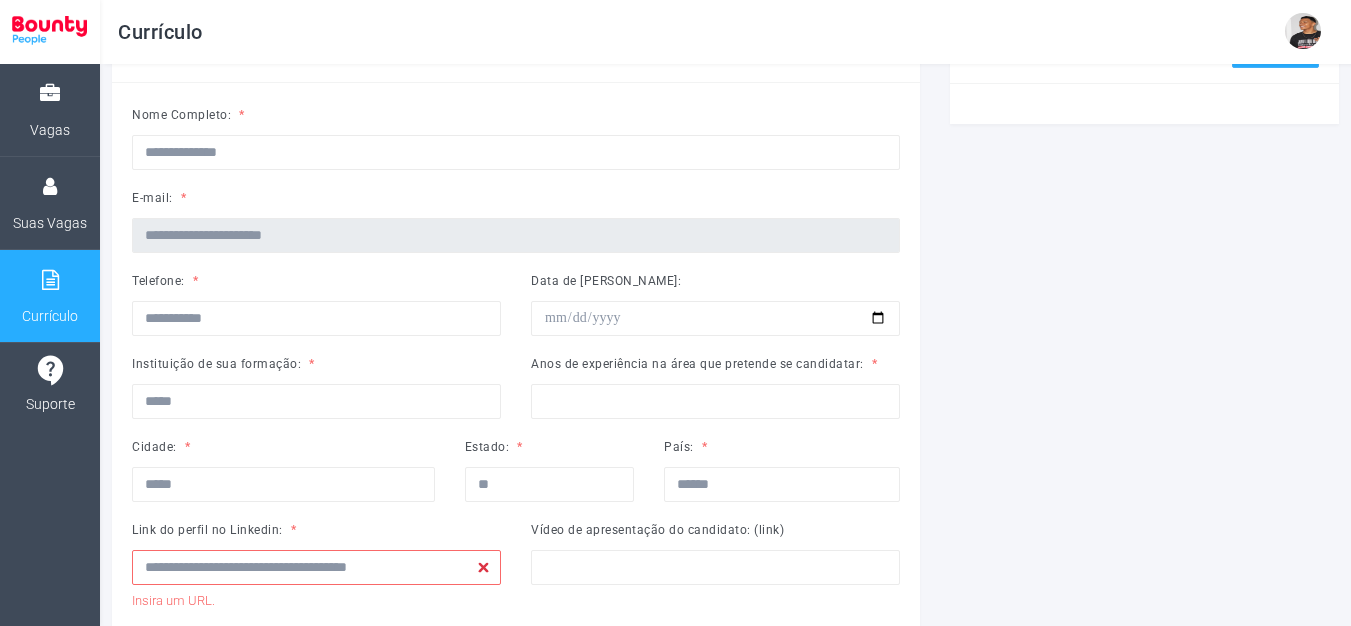 click on "Meus Certificados
Adicionar" at bounding box center (1144, 768) 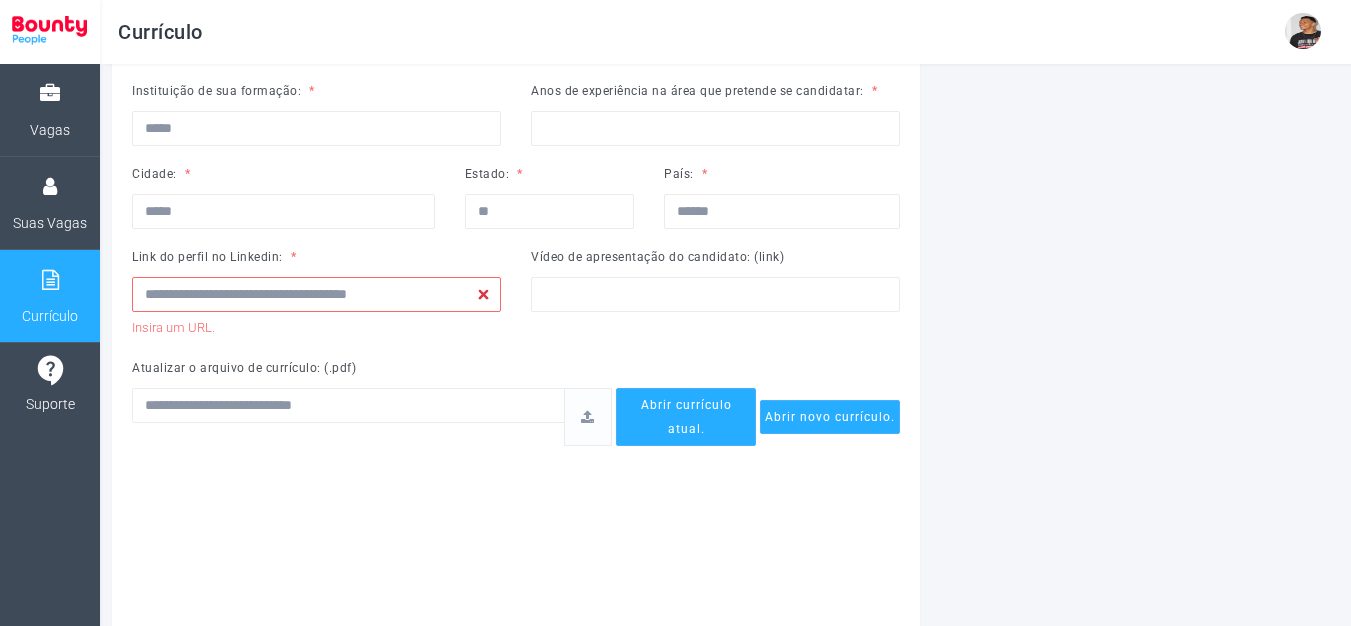 scroll, scrollTop: 241, scrollLeft: 0, axis: vertical 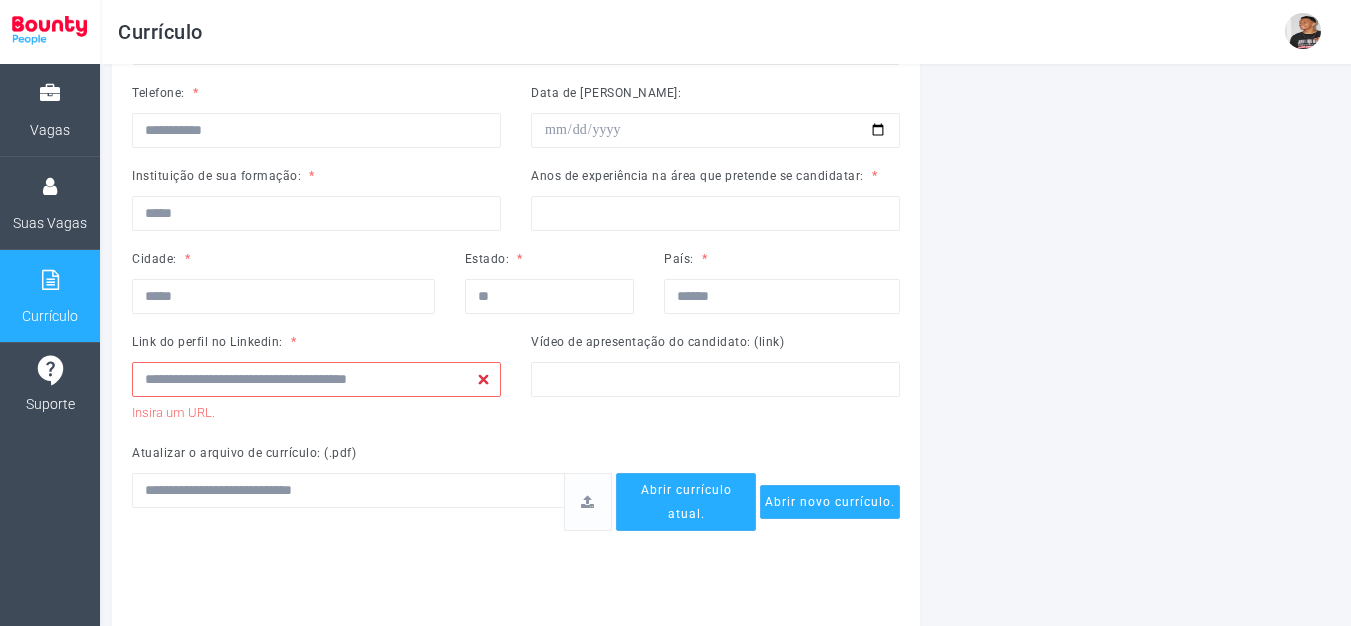 click on "Insira um URL." at bounding box center [316, 413] 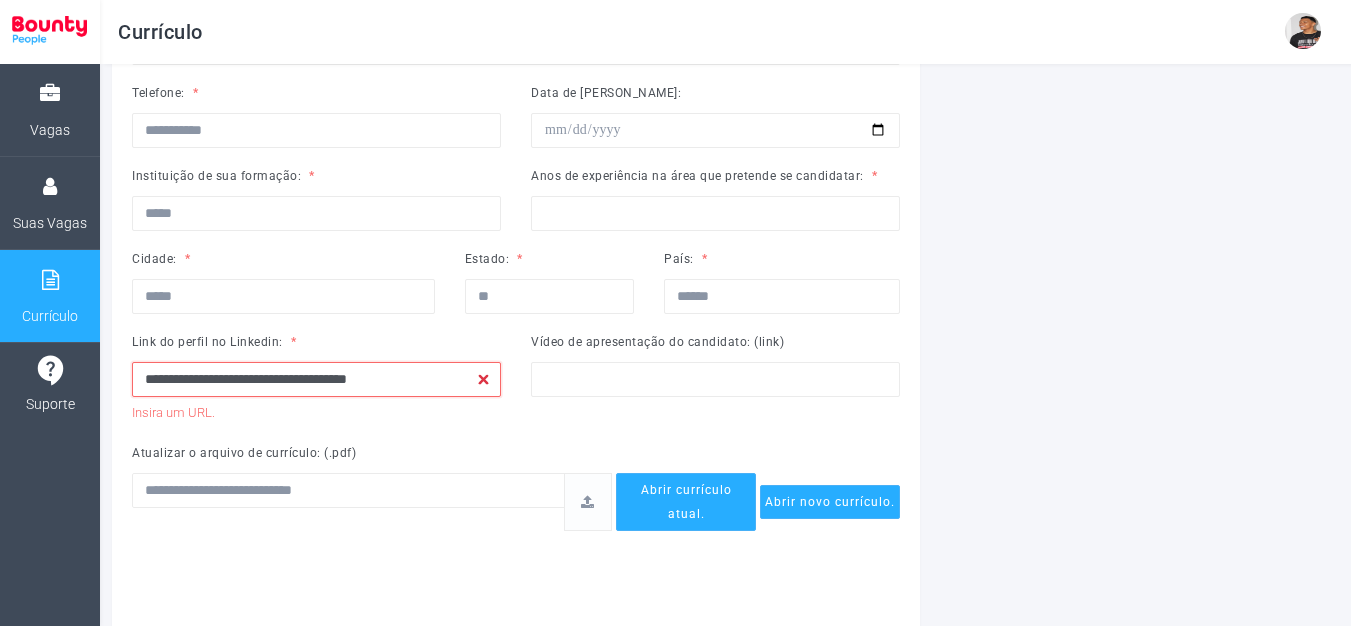 click on "**********" at bounding box center (316, 379) 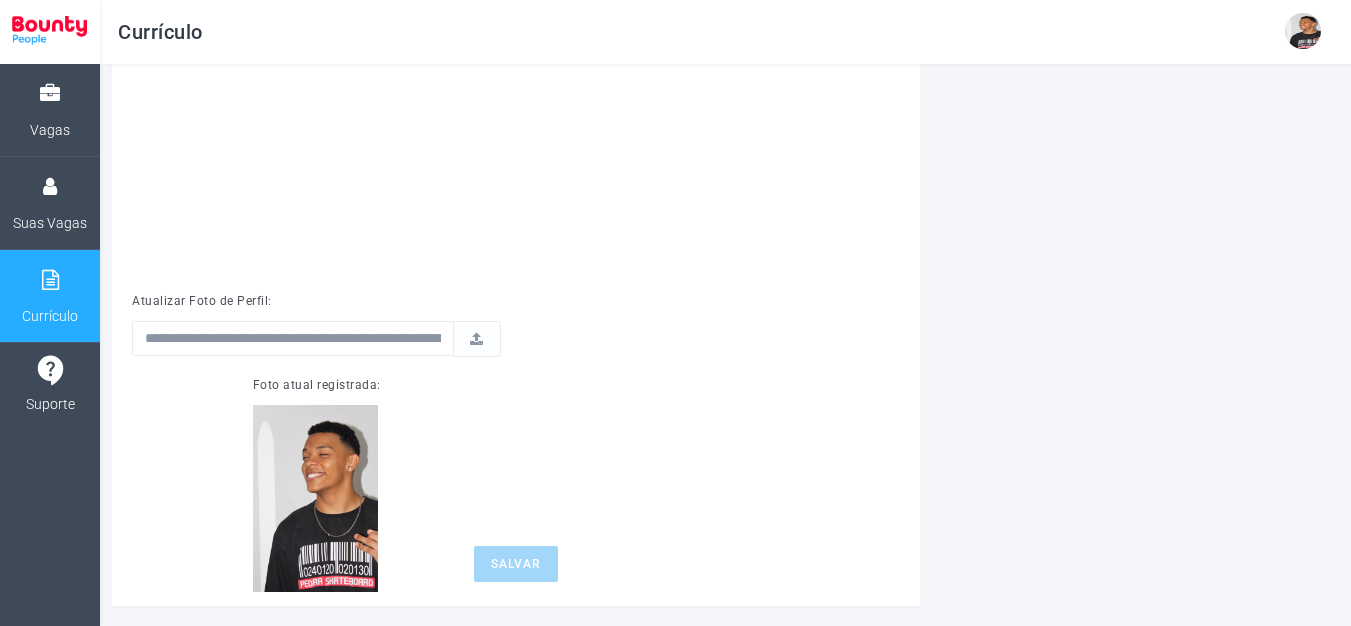 click on "Salvar" at bounding box center [516, 564] 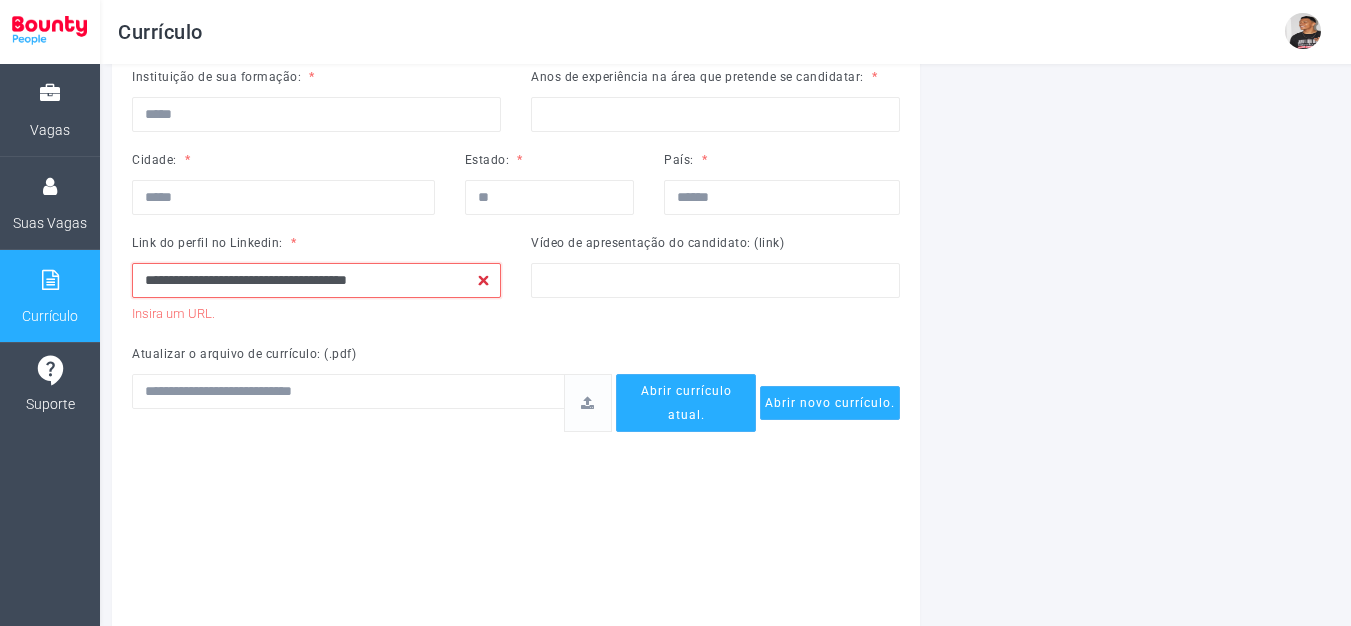 scroll, scrollTop: 330, scrollLeft: 0, axis: vertical 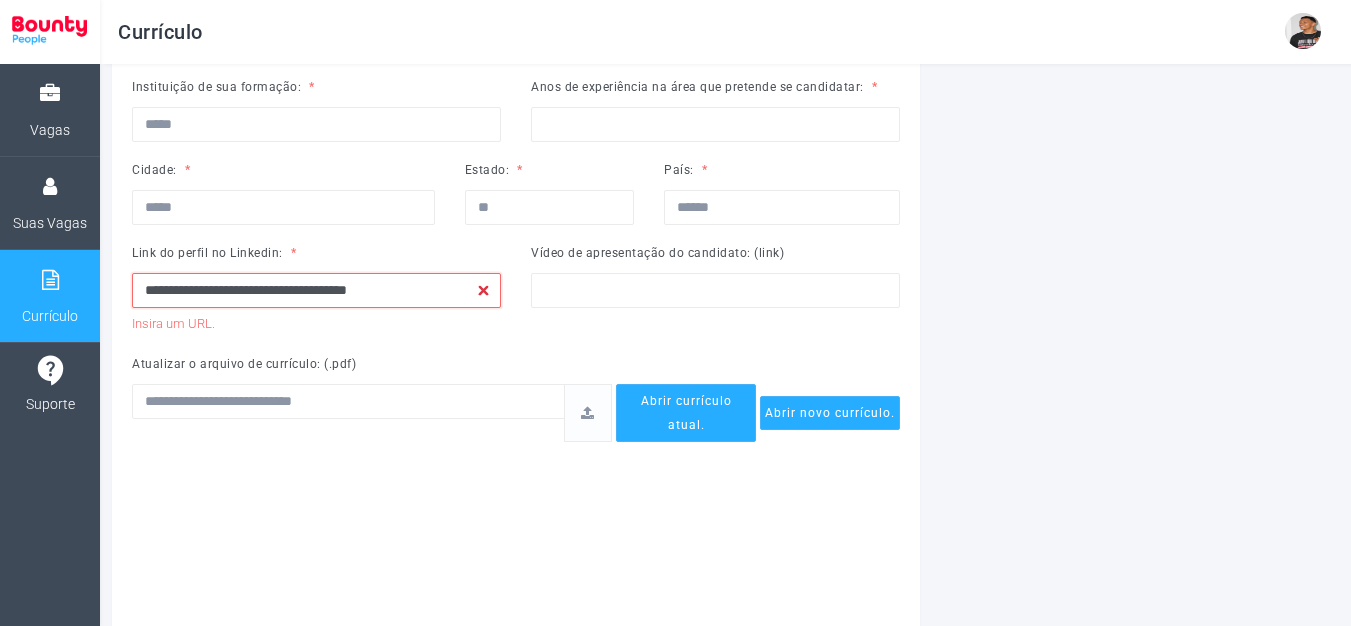 click on "**********" at bounding box center (316, 290) 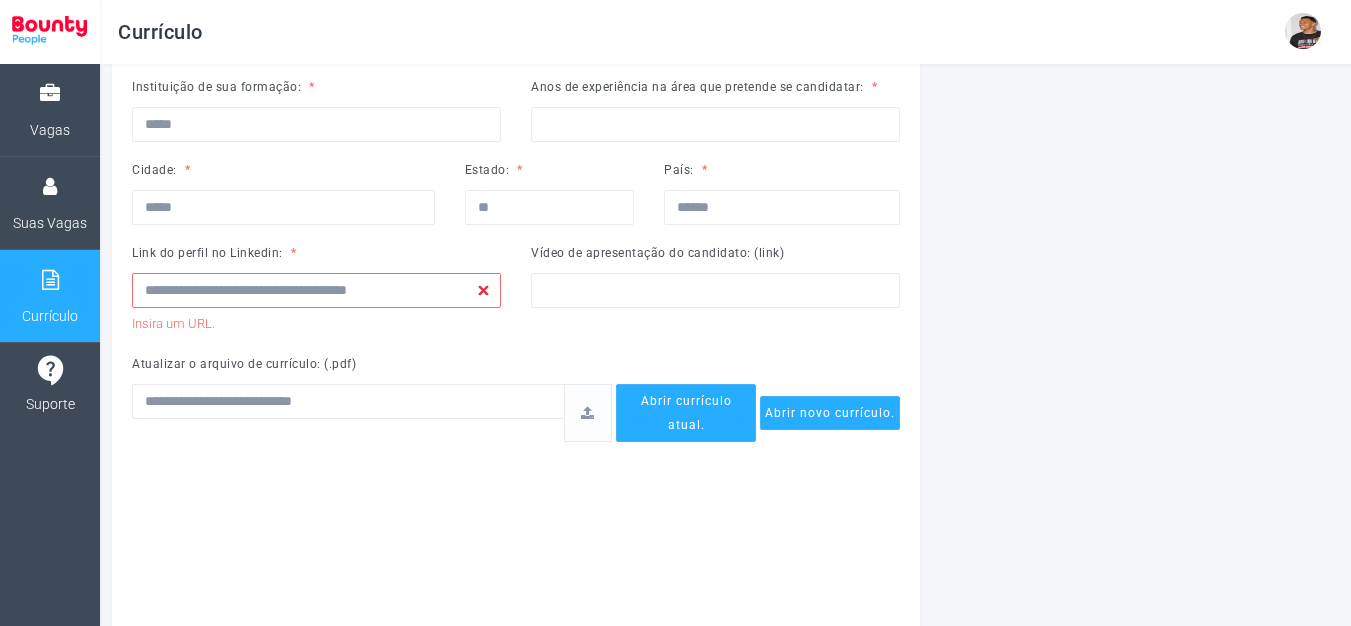 click on "**********" at bounding box center [516, 613] 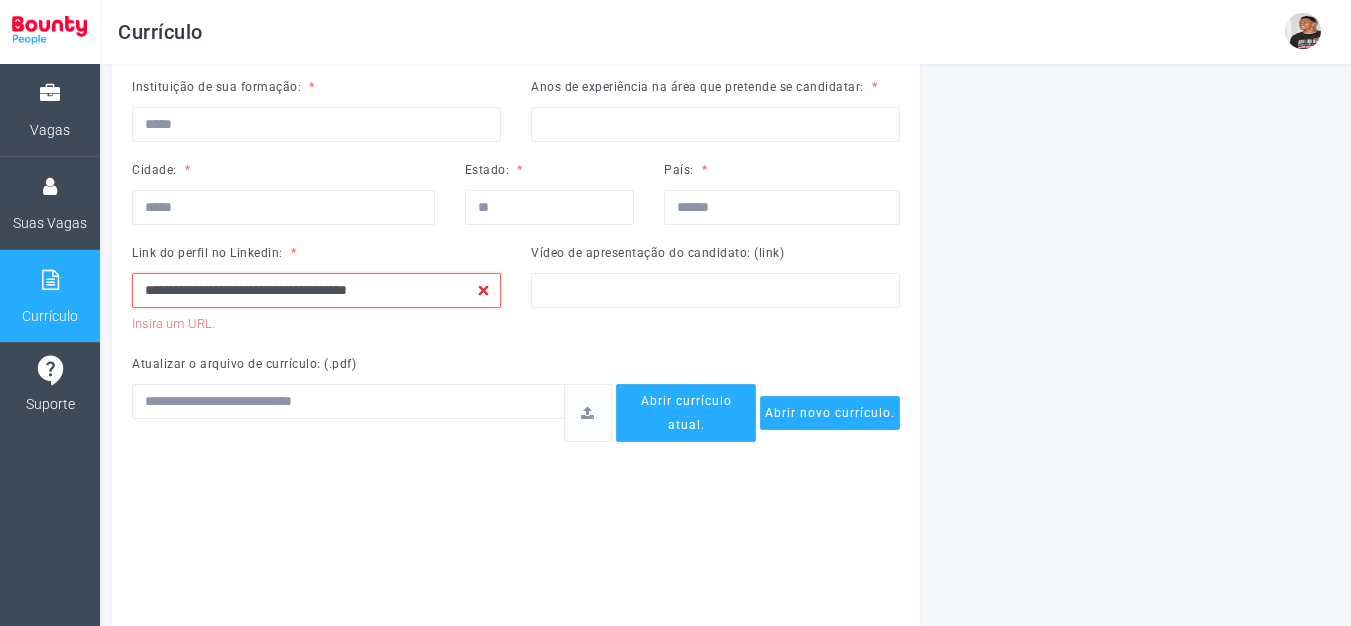click on "**********" at bounding box center (316, 290) 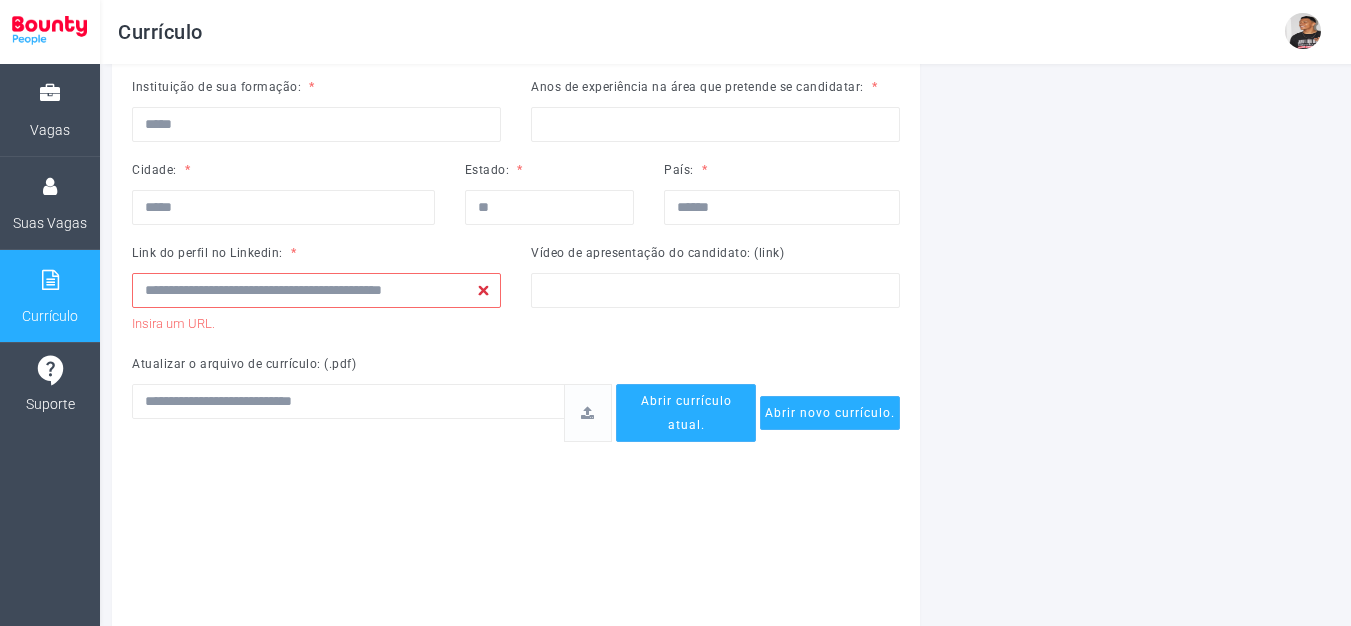 click on "**********" at bounding box center [316, 288] 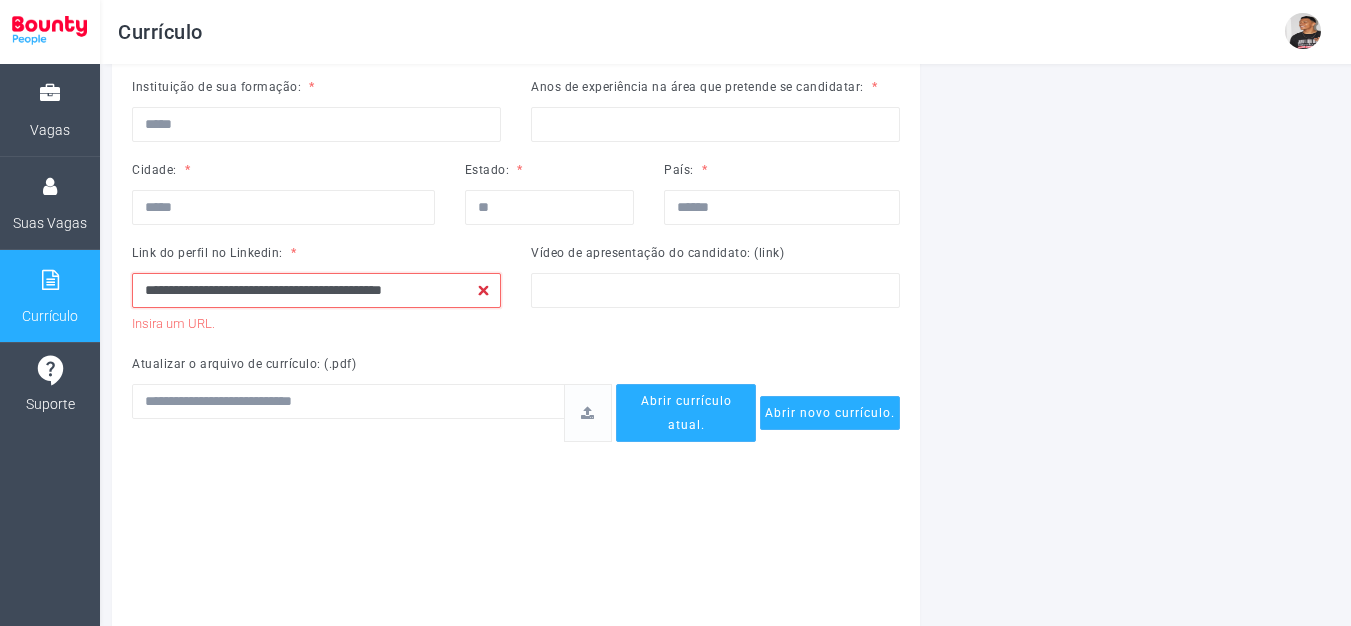 click on "**********" at bounding box center [316, 290] 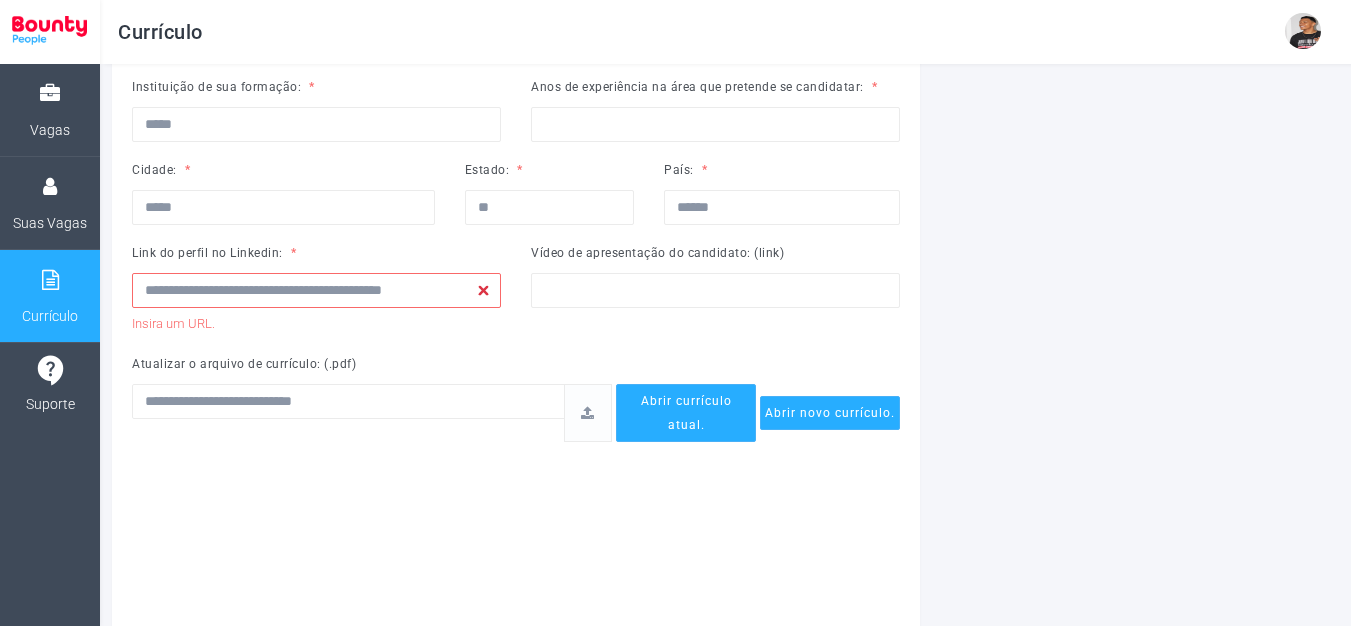 click on "País:
******" at bounding box center [782, 199] 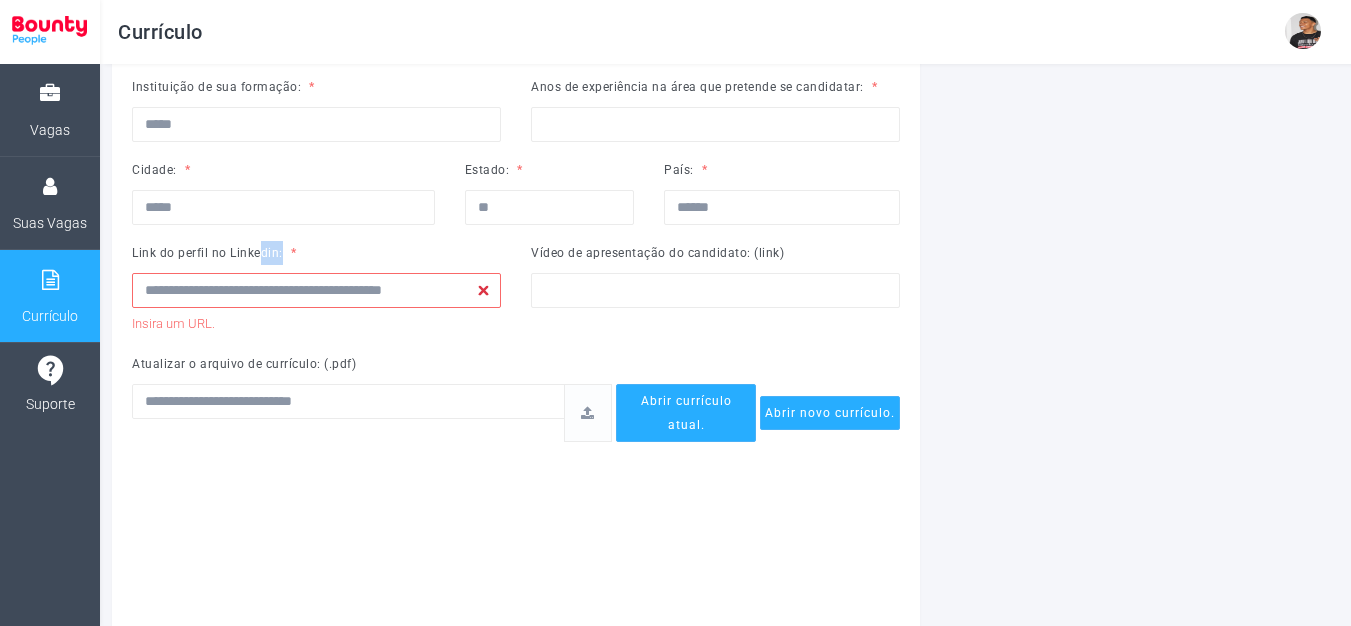 click on "**********" at bounding box center (316, 288) 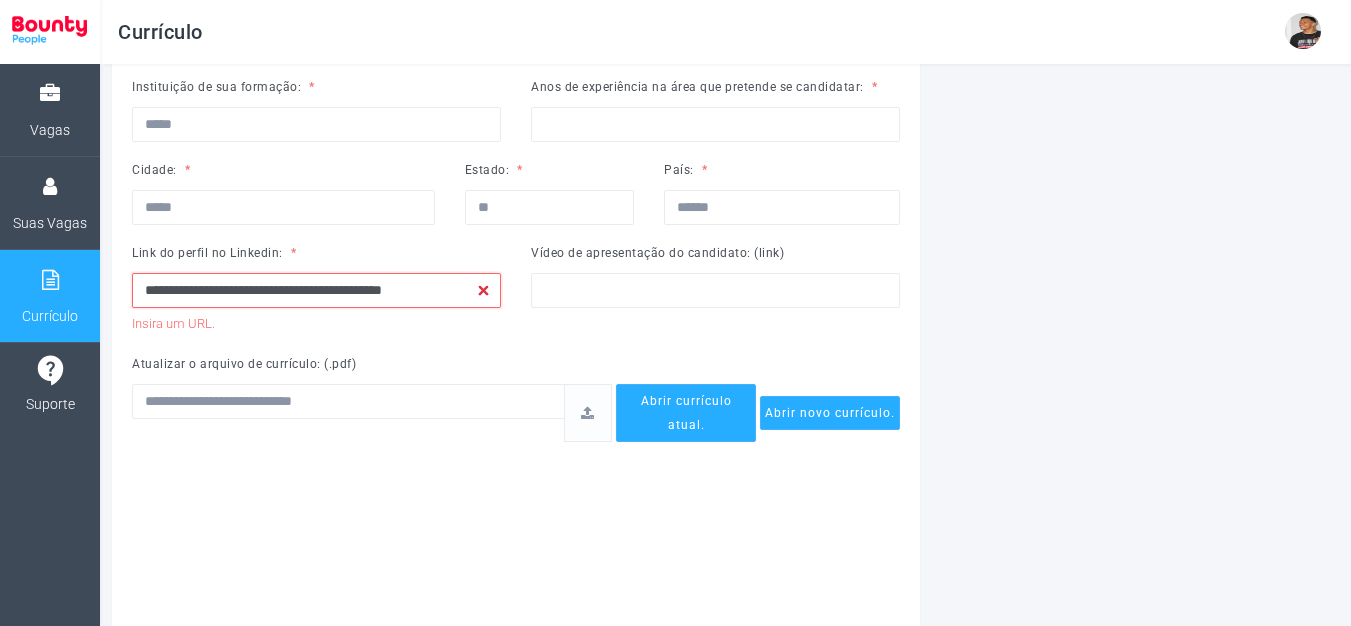 click on "**********" at bounding box center [316, 290] 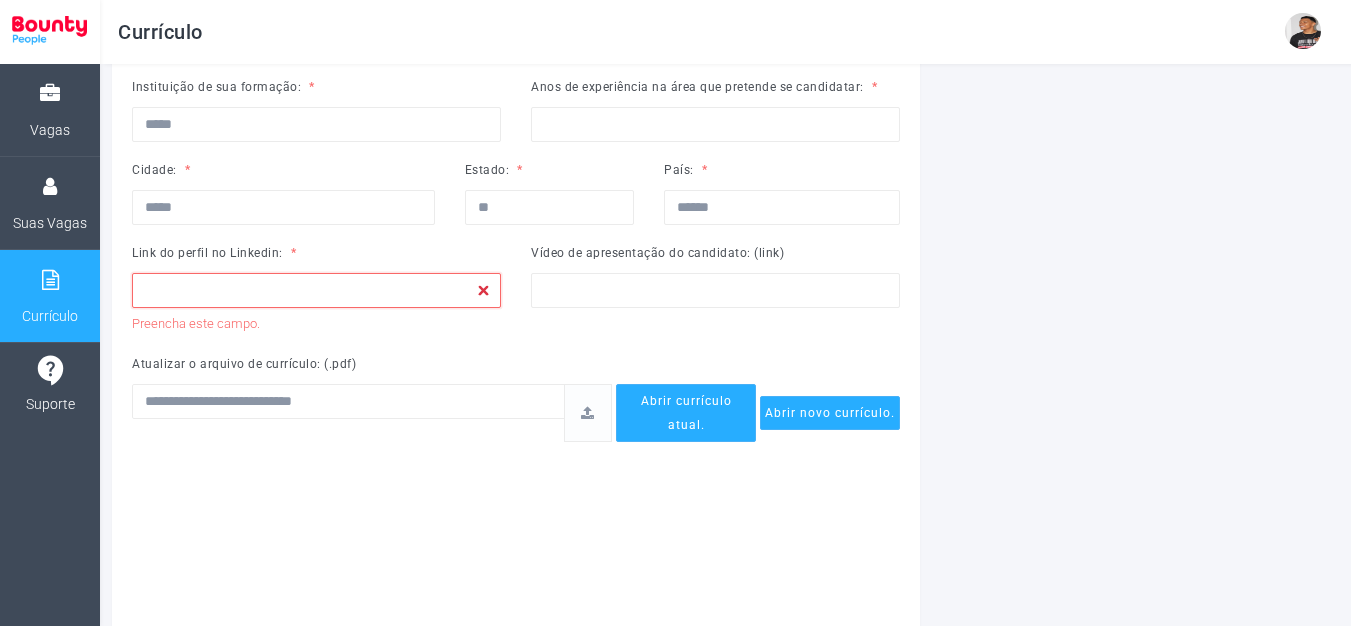 drag, startPoint x: 409, startPoint y: 278, endPoint x: 387, endPoint y: 274, distance: 22.36068 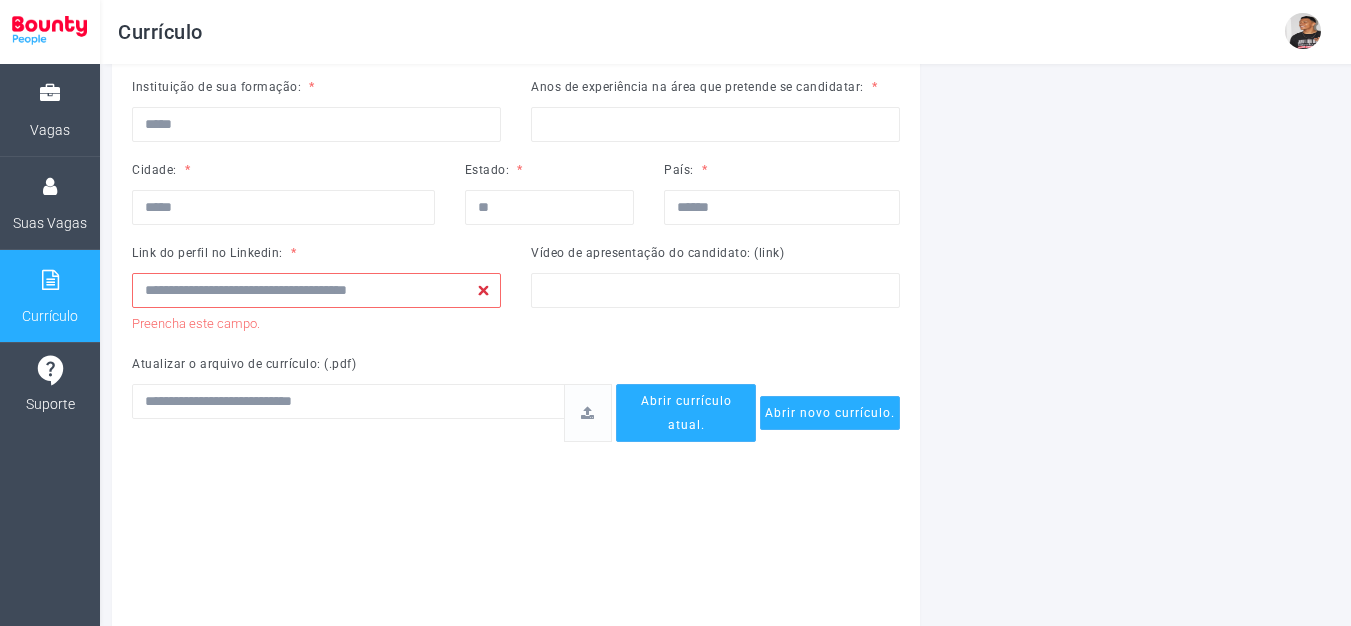 click on "Cidade:
*****" at bounding box center [283, 199] 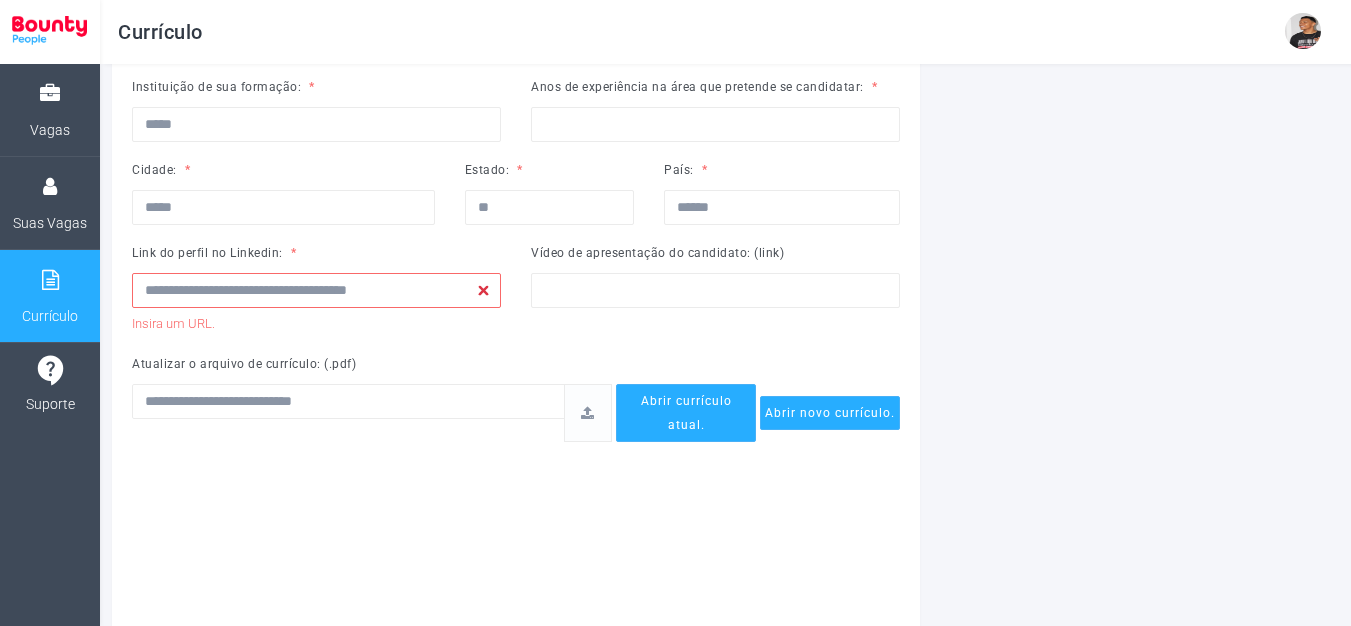 click on "**********" at bounding box center [316, 288] 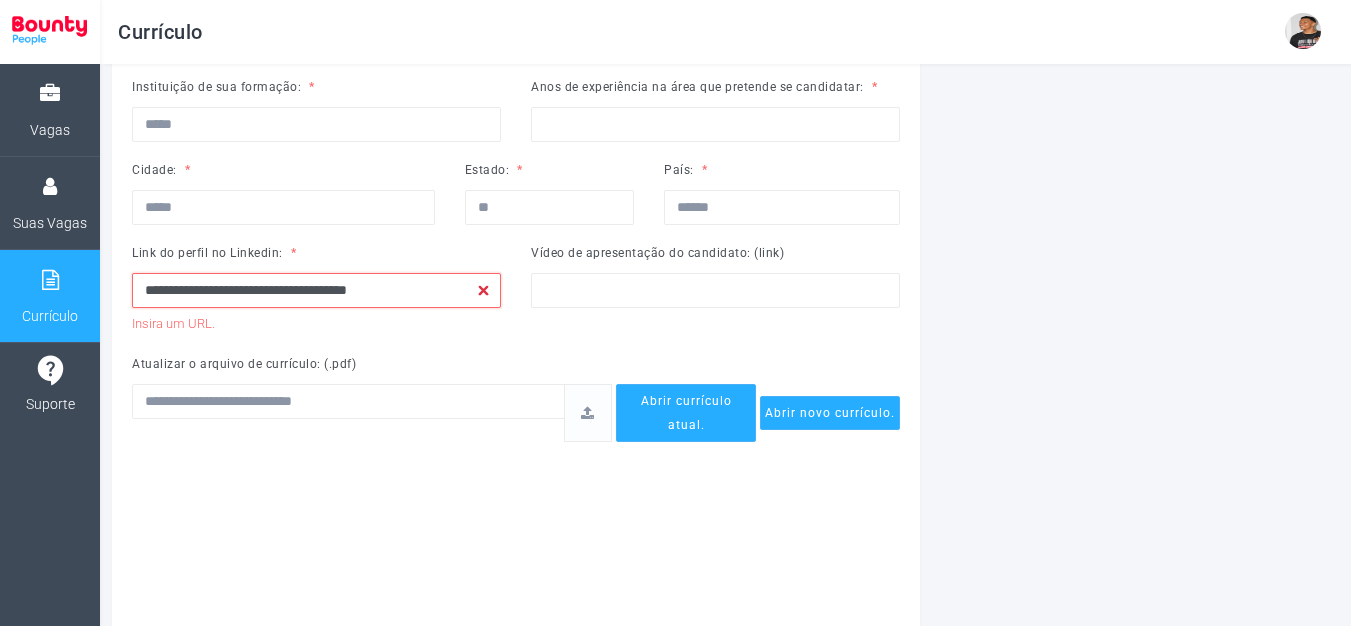 drag, startPoint x: 372, startPoint y: 280, endPoint x: 105, endPoint y: 283, distance: 267.01685 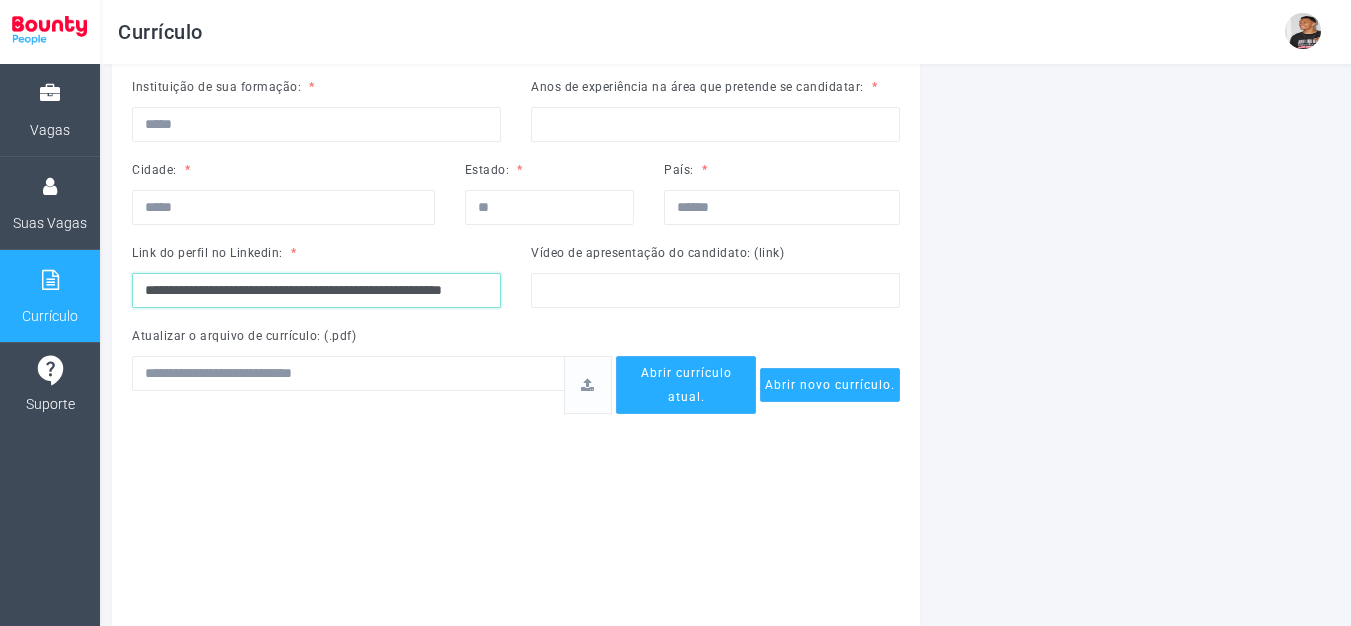 scroll, scrollTop: 0, scrollLeft: 47, axis: horizontal 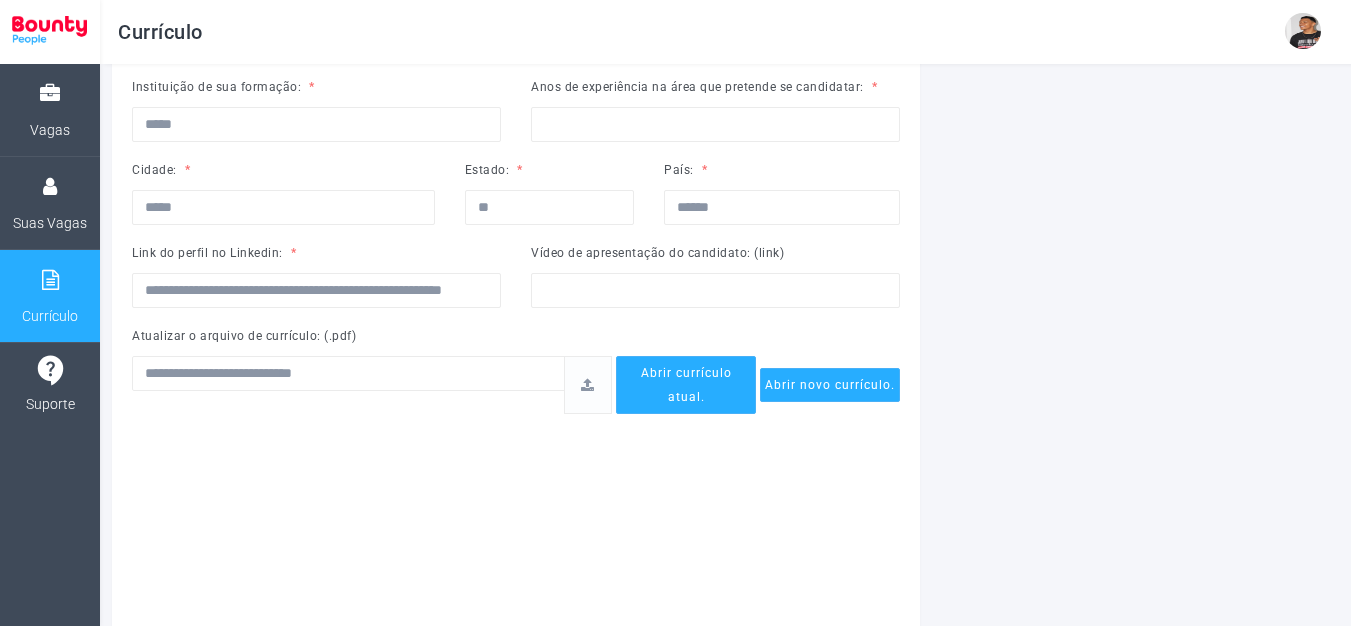 click on "Meus Certificados
Adicionar" at bounding box center (1144, 477) 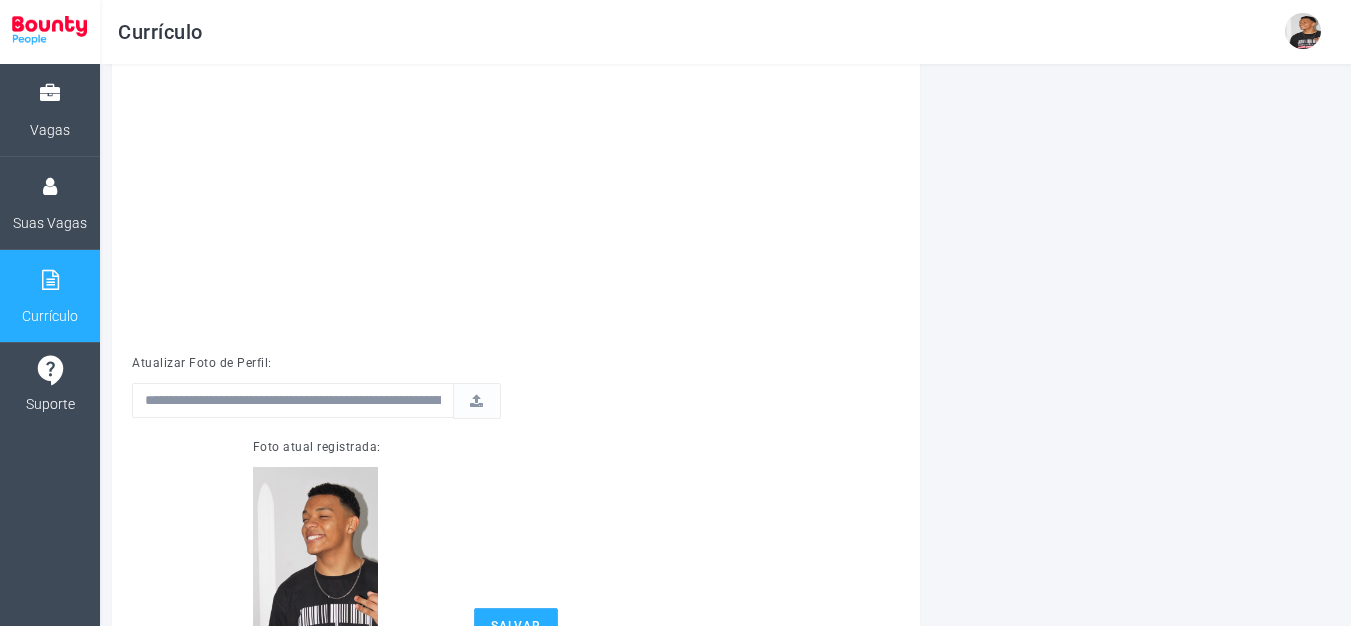 scroll, scrollTop: 903, scrollLeft: 0, axis: vertical 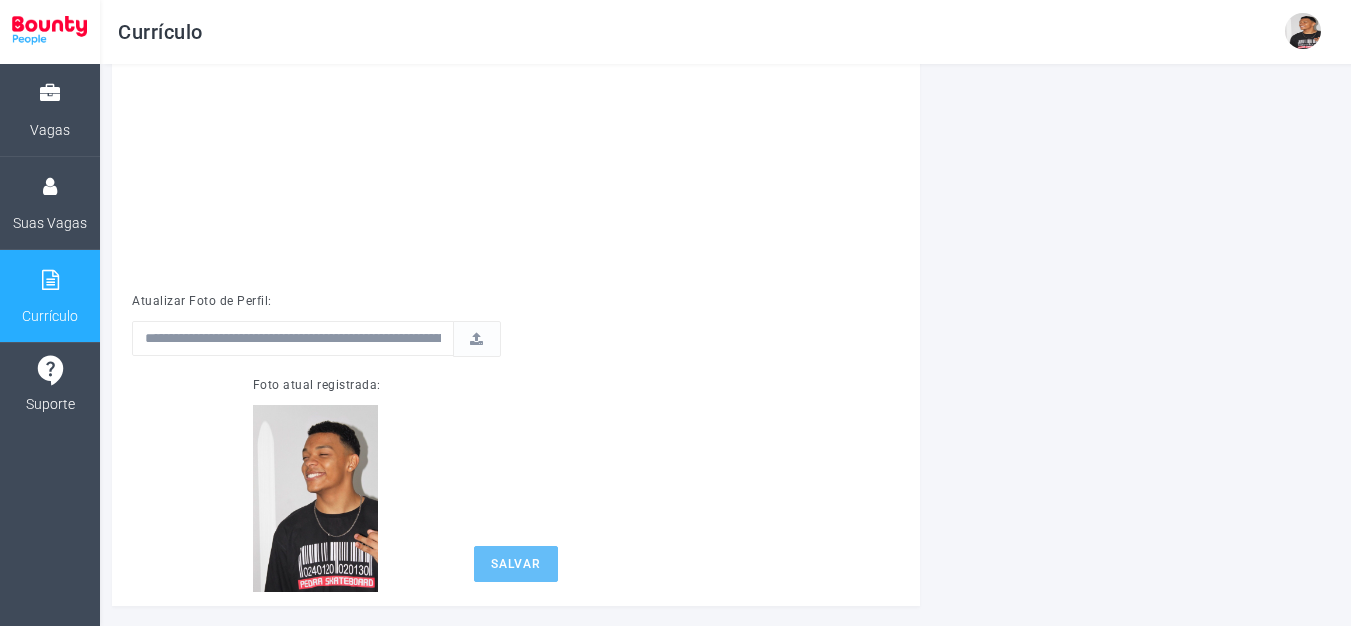 click on "Salvar" at bounding box center [516, 564] 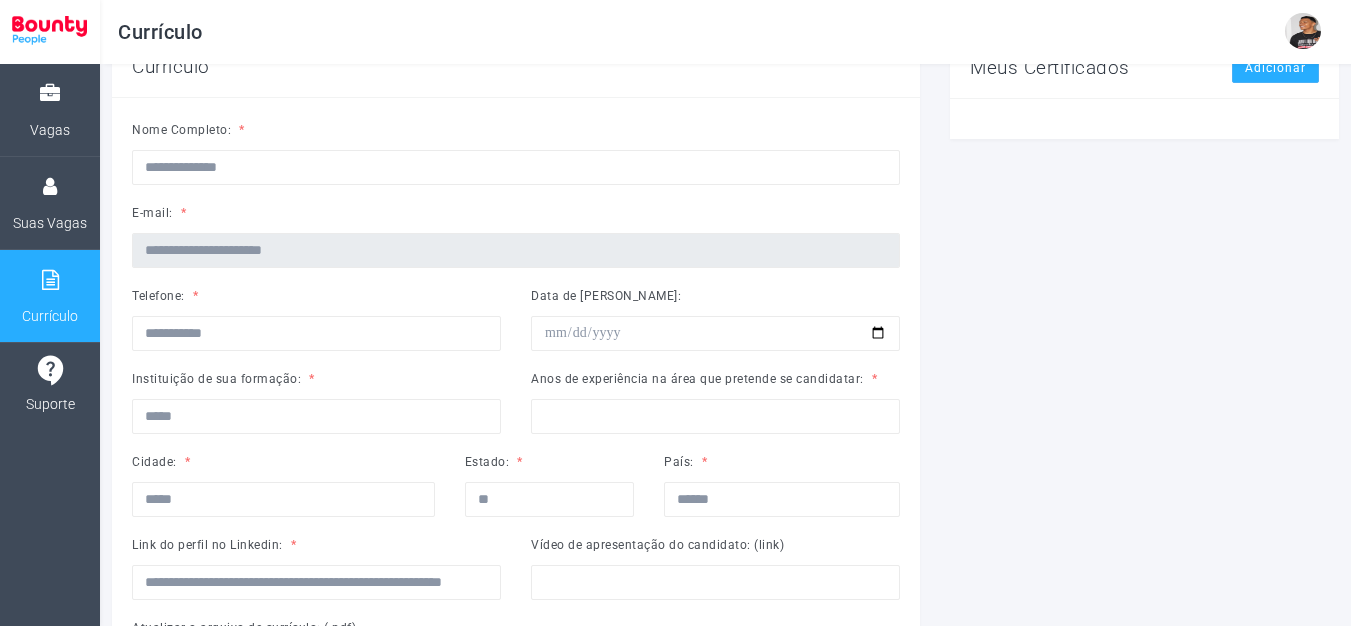 scroll, scrollTop: 0, scrollLeft: 0, axis: both 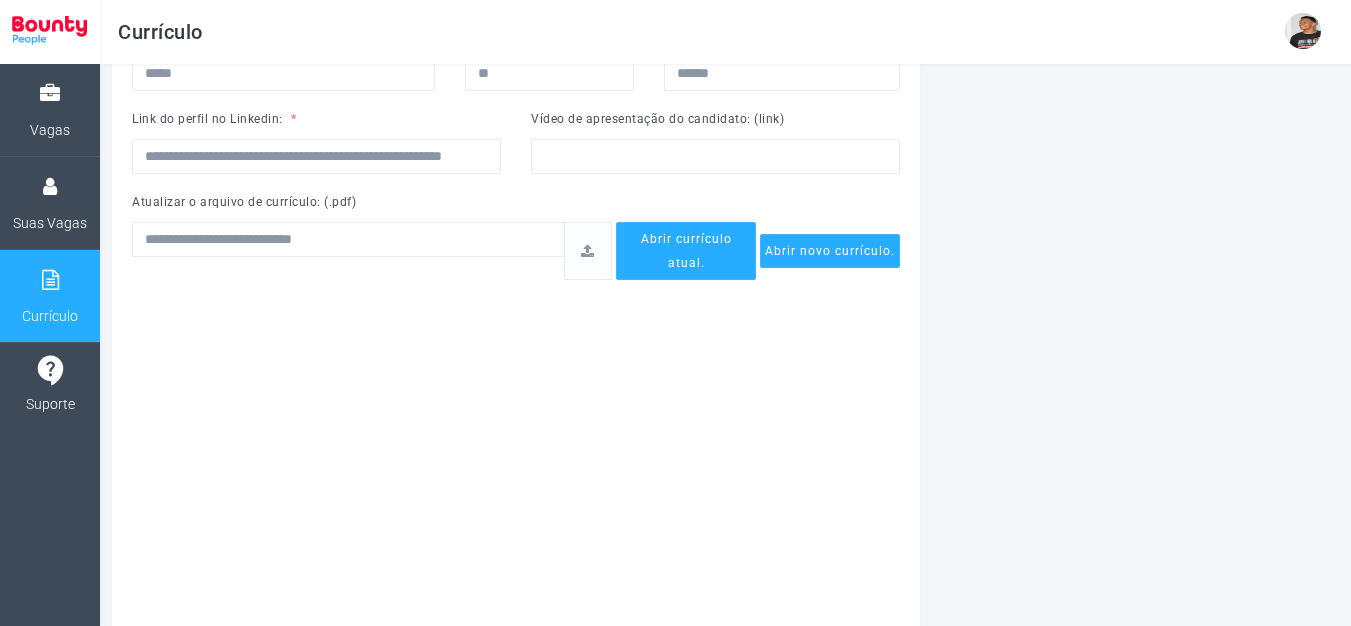 drag, startPoint x: 759, startPoint y: 181, endPoint x: 750, endPoint y: 167, distance: 16.643316 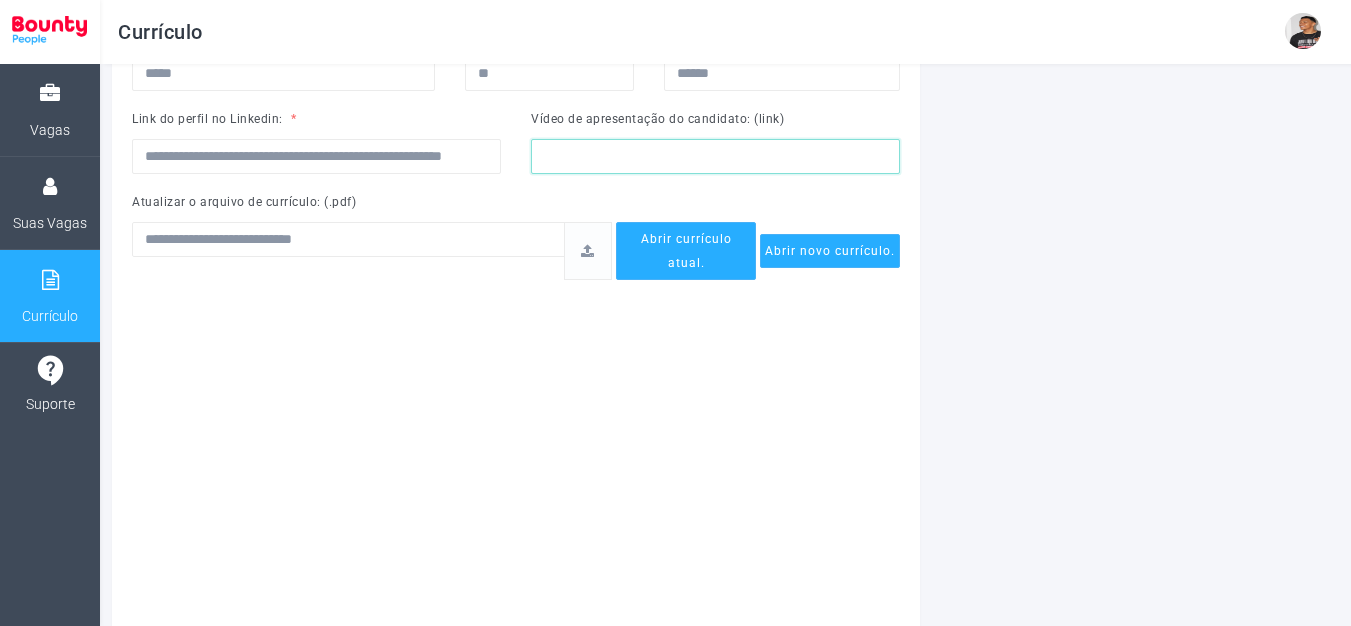 click at bounding box center (715, 156) 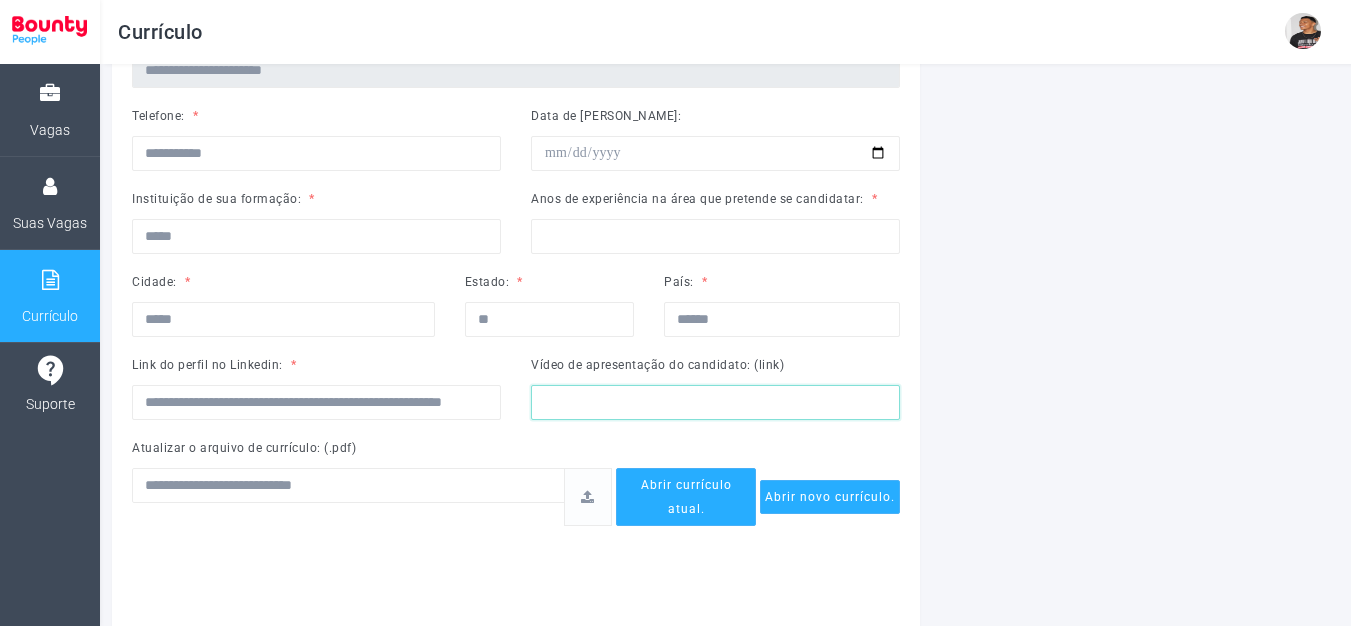 scroll, scrollTop: 101, scrollLeft: 0, axis: vertical 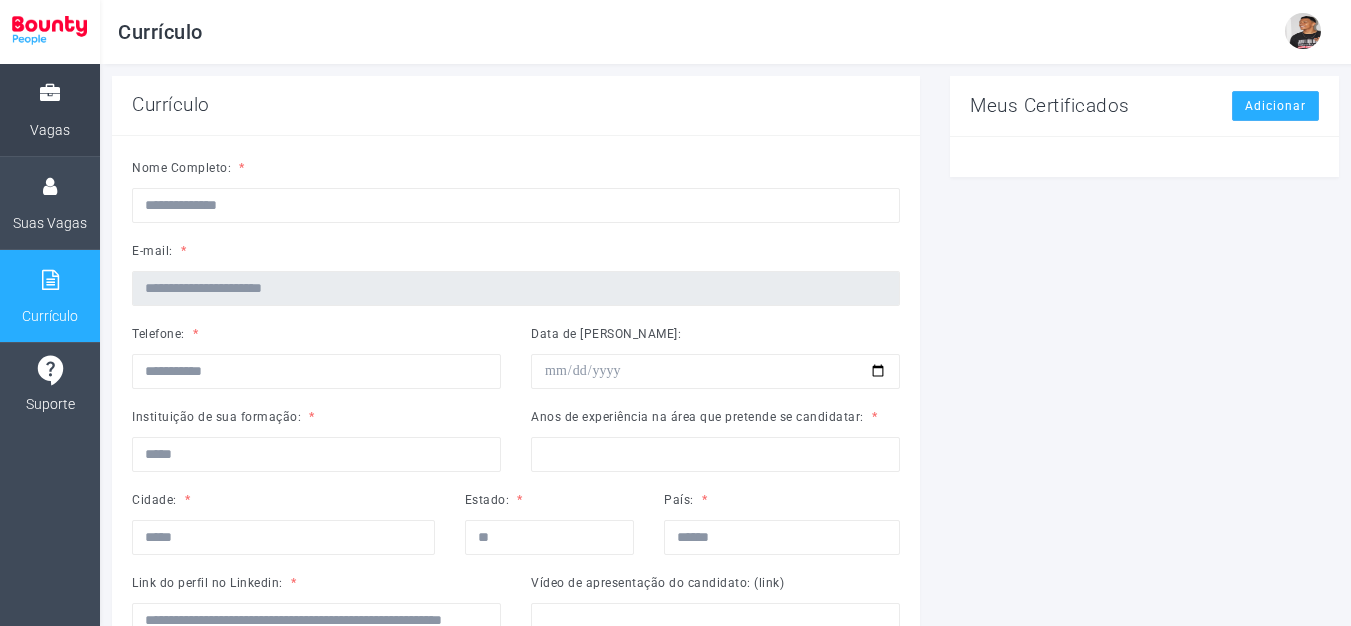 click on "Vagas" at bounding box center (50, 130) 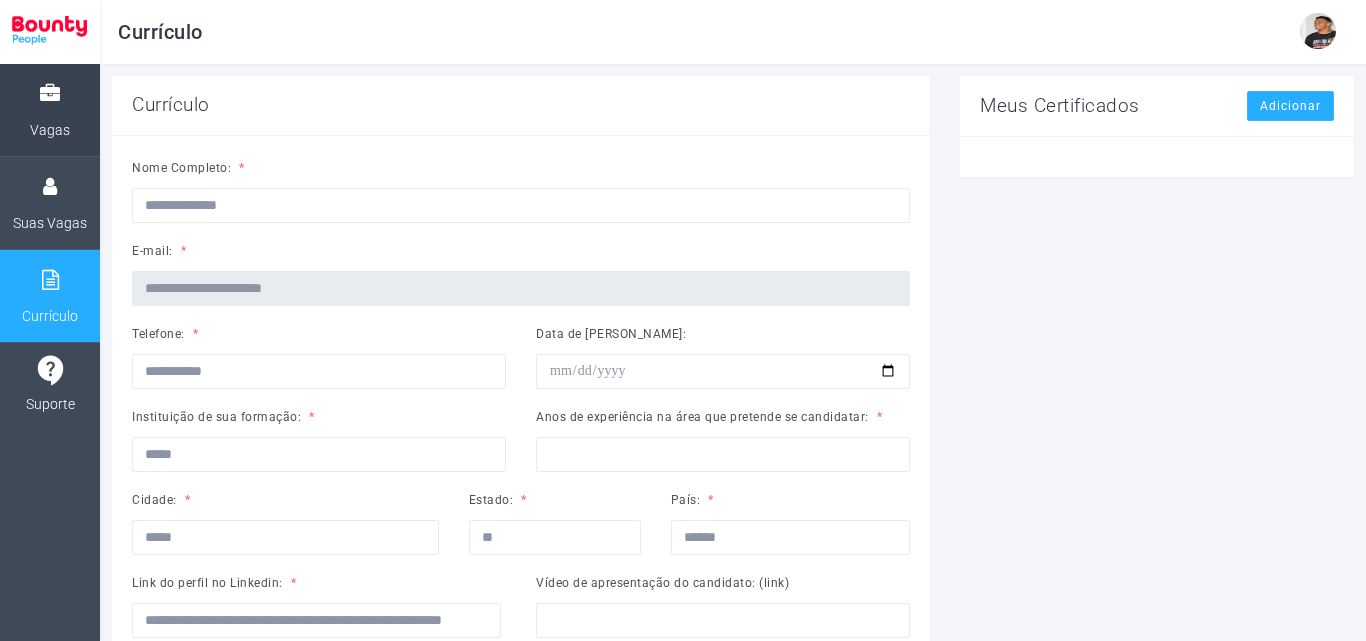 select 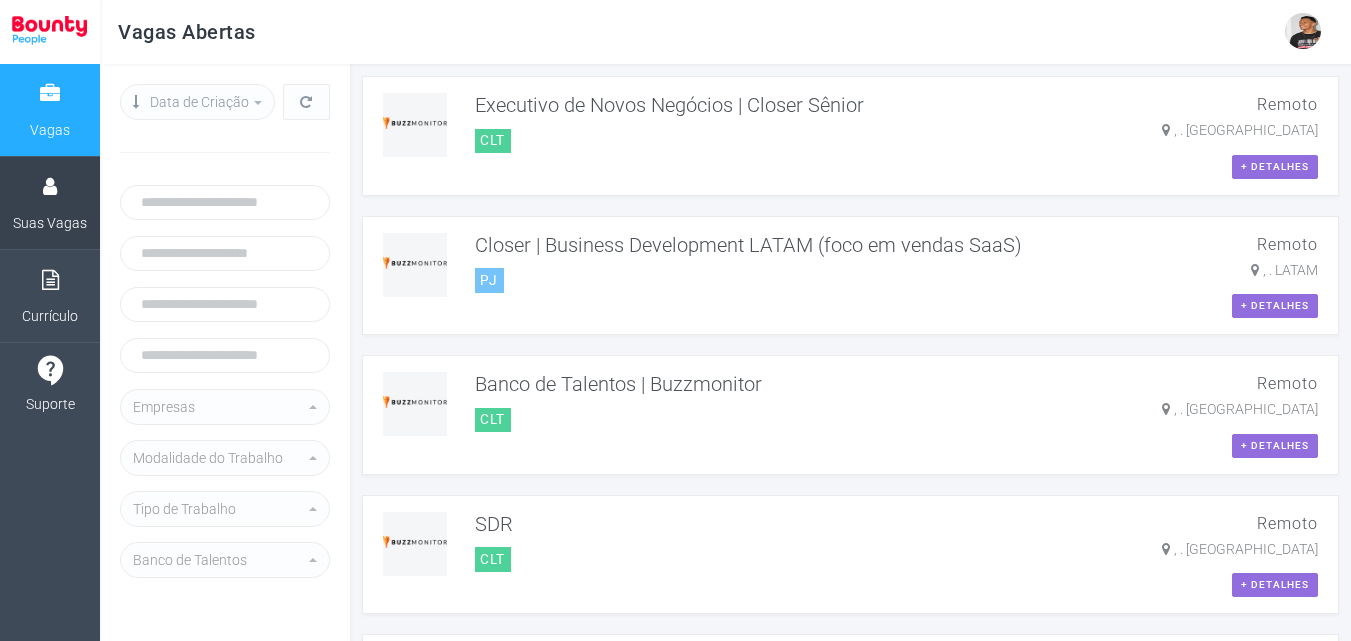click on "Suas Vagas" at bounding box center (50, 203) 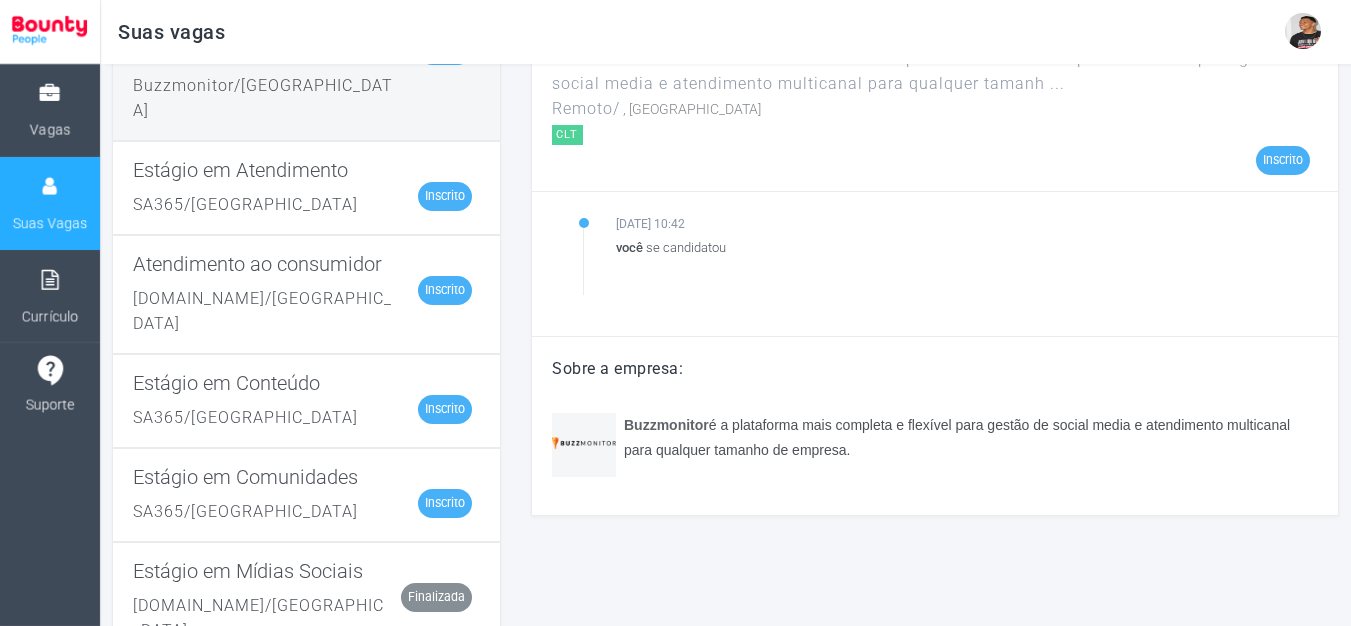 scroll, scrollTop: 0, scrollLeft: 0, axis: both 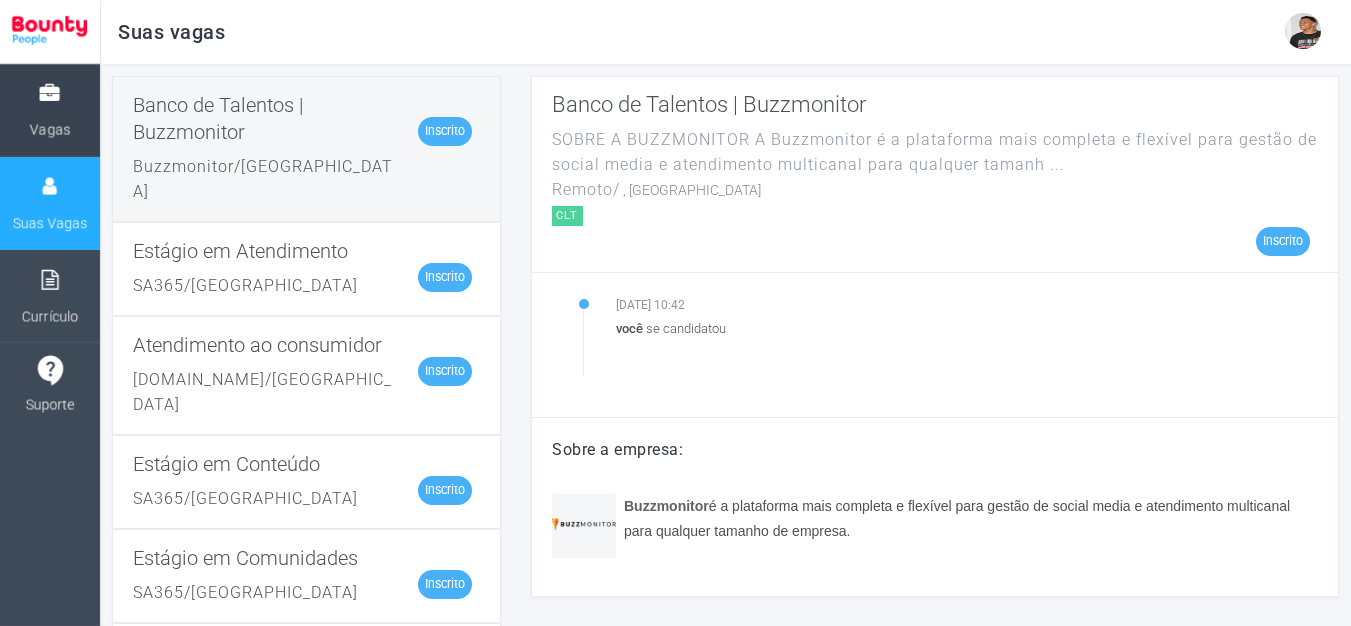 click on "Vagas" at bounding box center [50, 130] 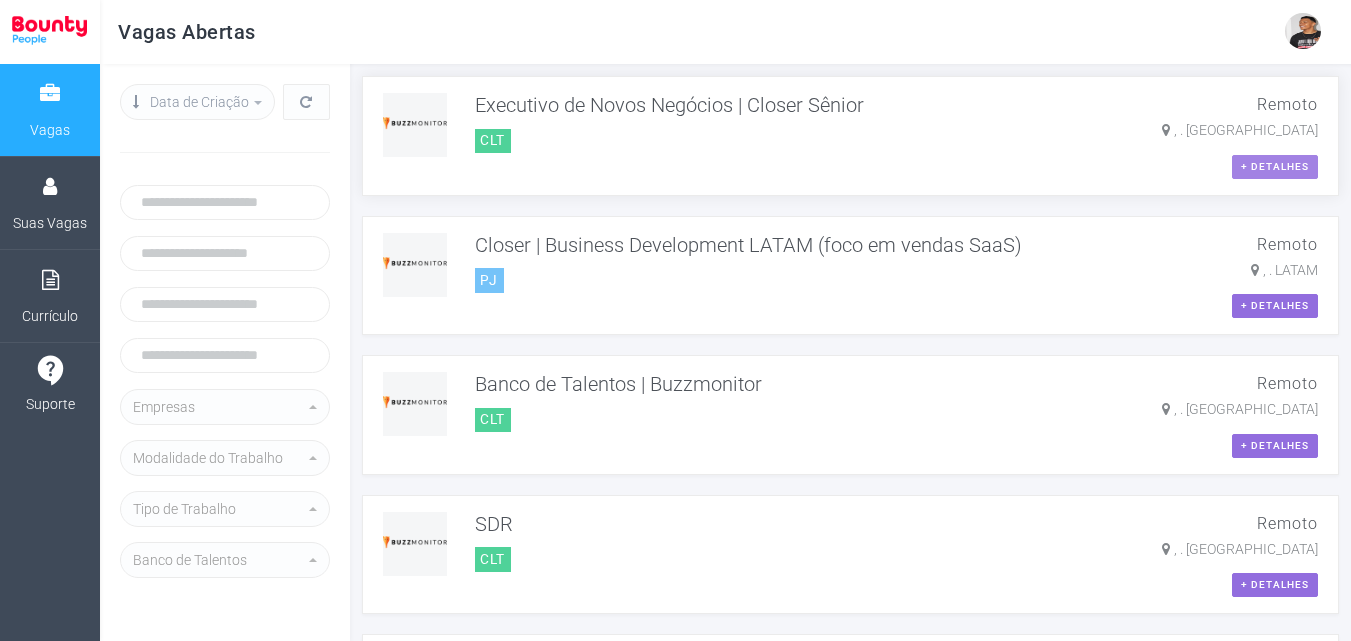 click on "+ detalhes" at bounding box center [1275, 167] 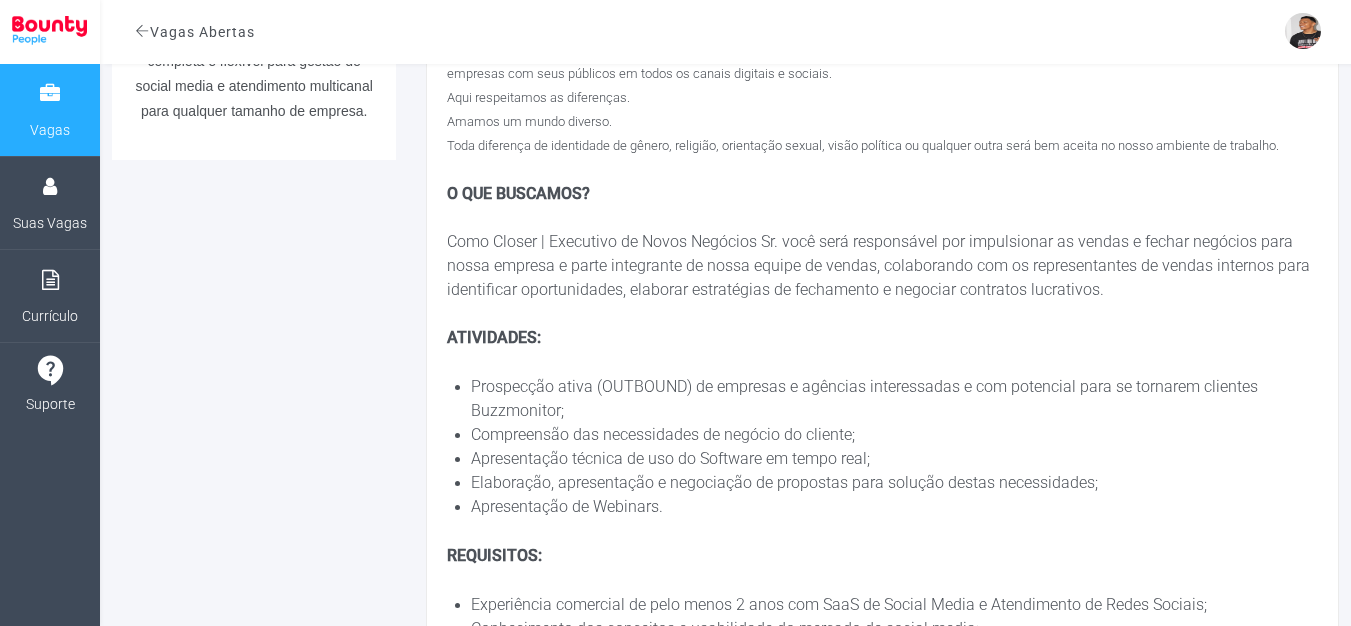 scroll, scrollTop: 0, scrollLeft: 0, axis: both 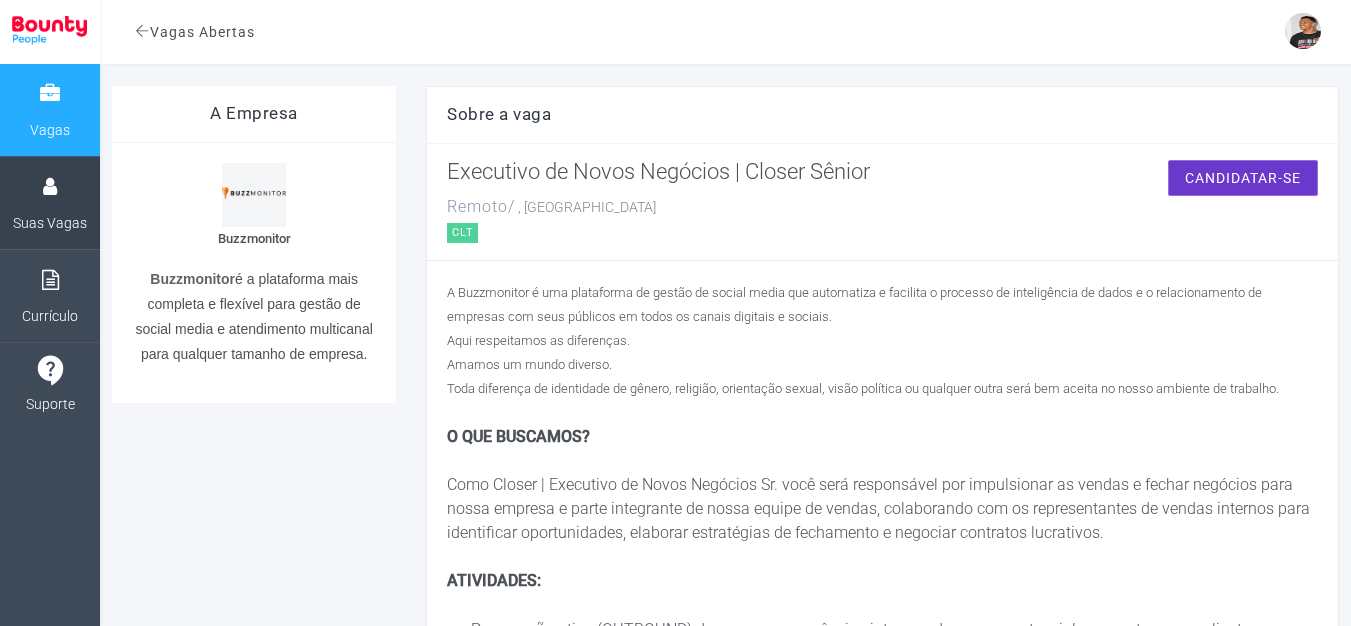 click on "Suas Vagas" at bounding box center (50, 223) 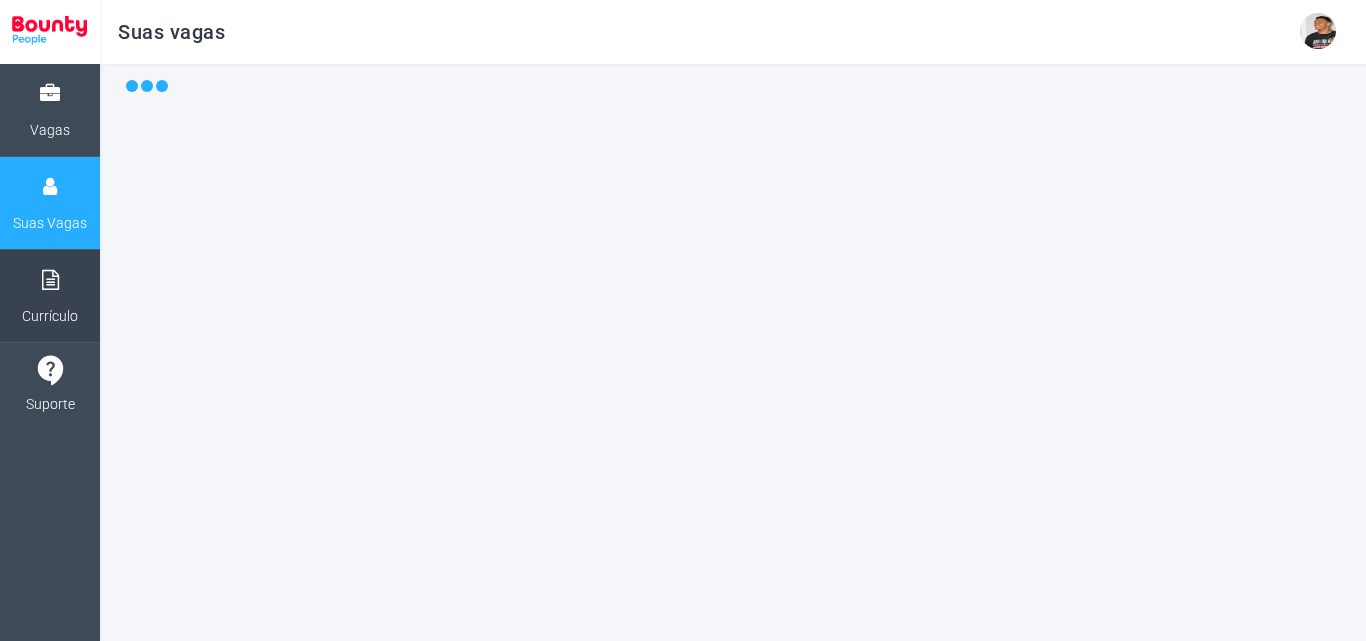 click on "Currículo" at bounding box center [50, 316] 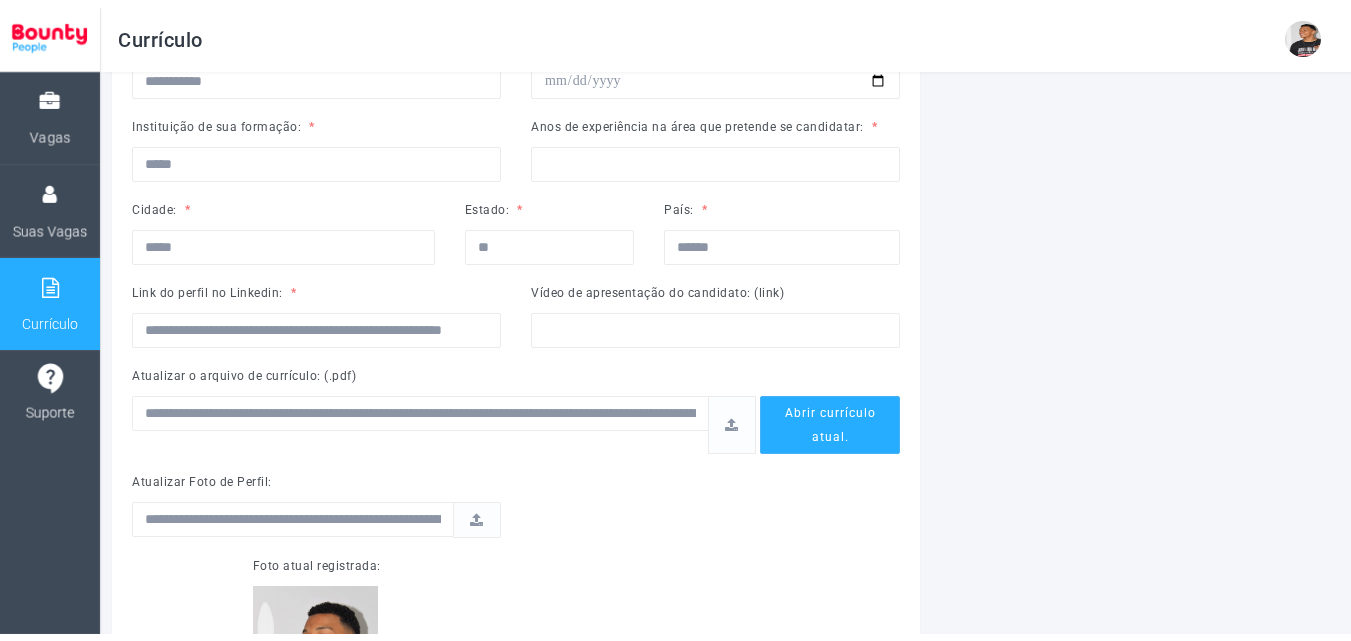 scroll, scrollTop: 0, scrollLeft: 0, axis: both 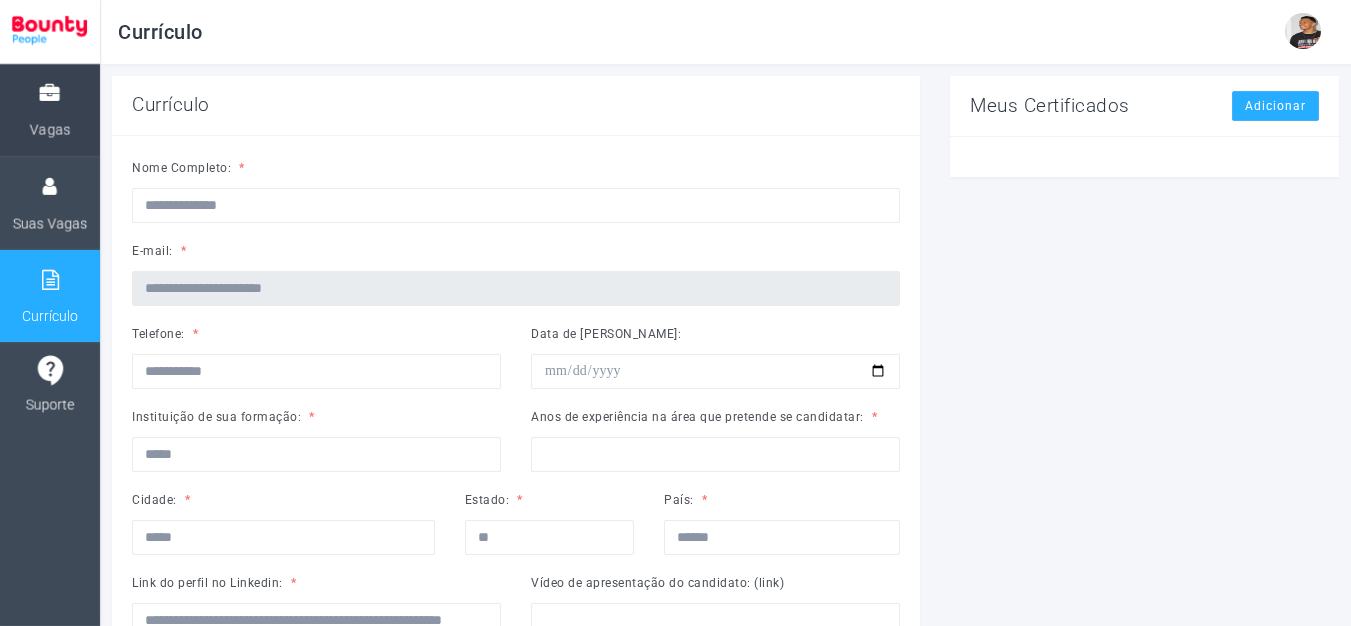 click at bounding box center [50, 94] 